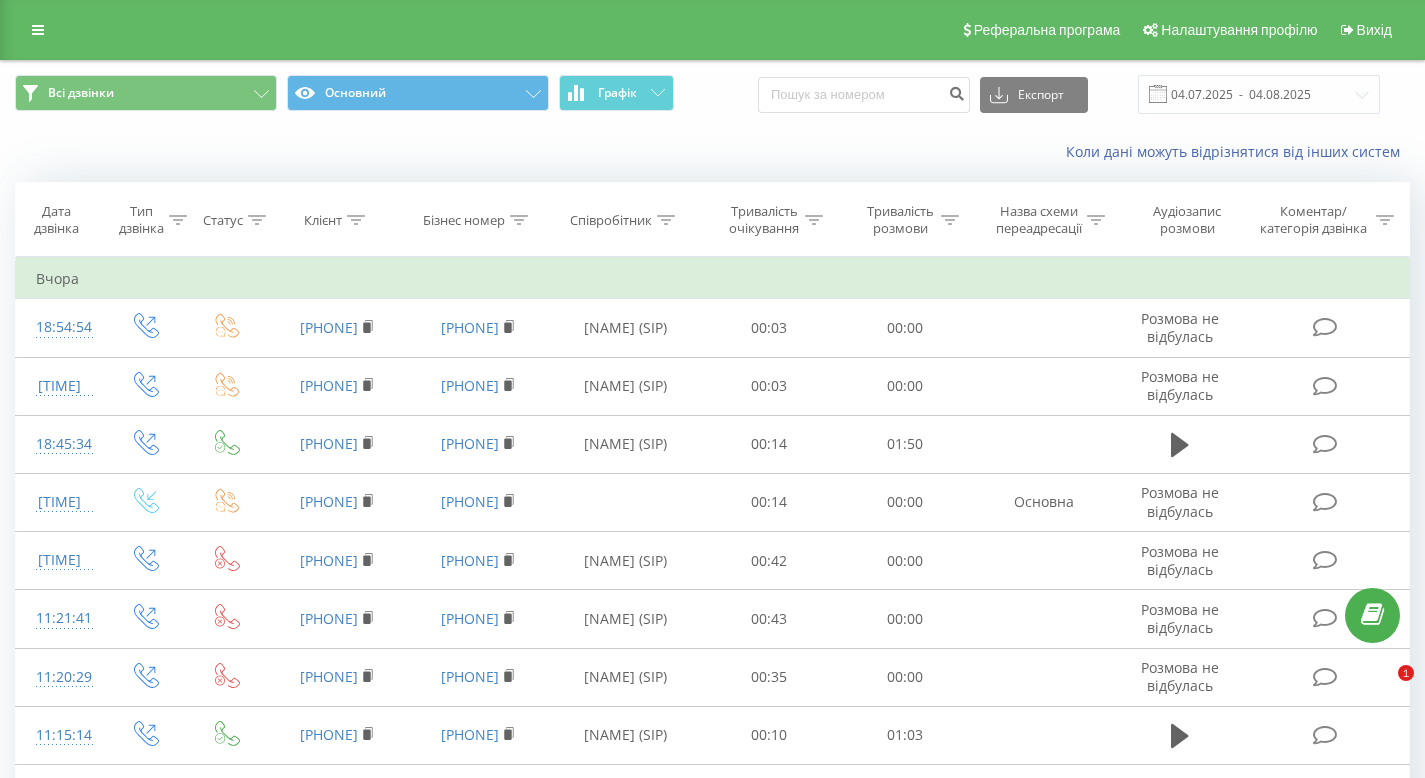 scroll, scrollTop: 0, scrollLeft: 0, axis: both 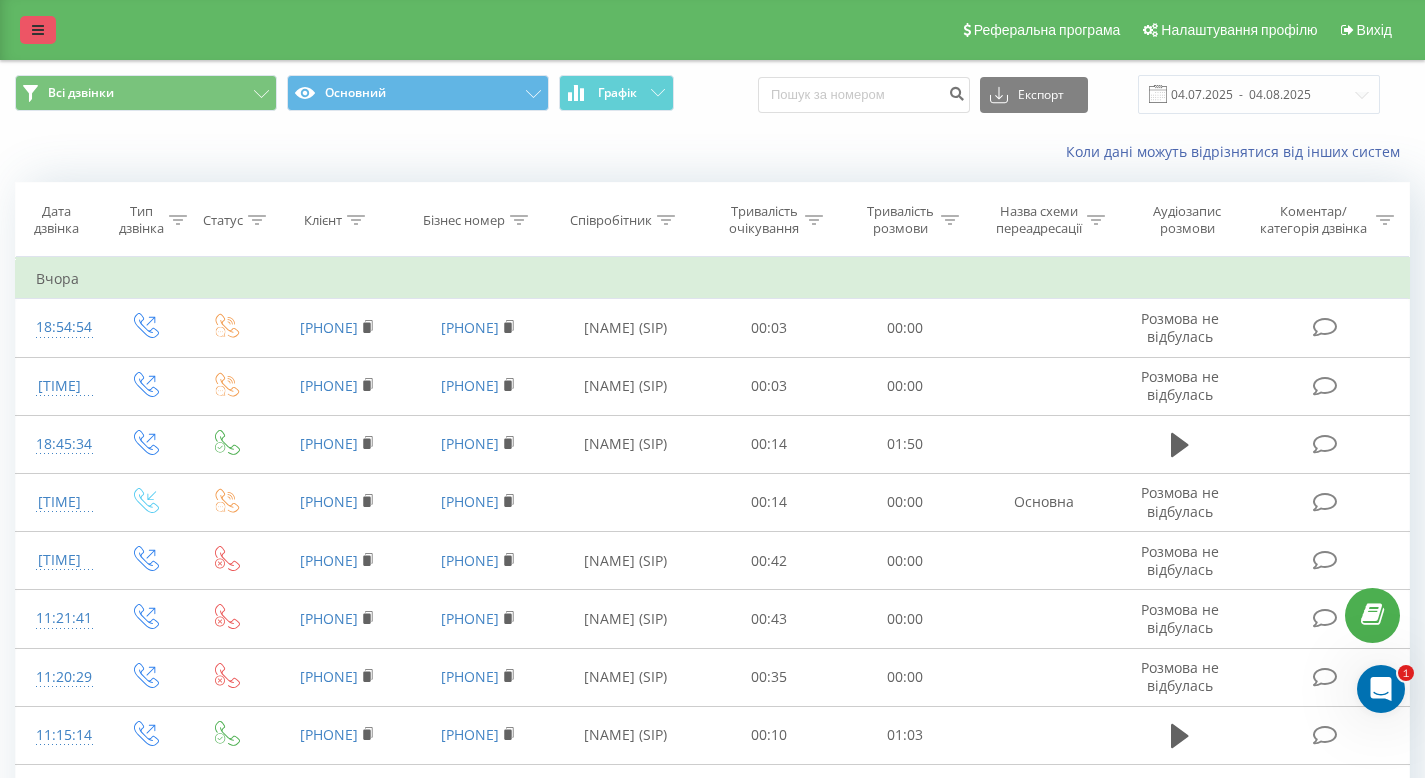 click at bounding box center (38, 30) 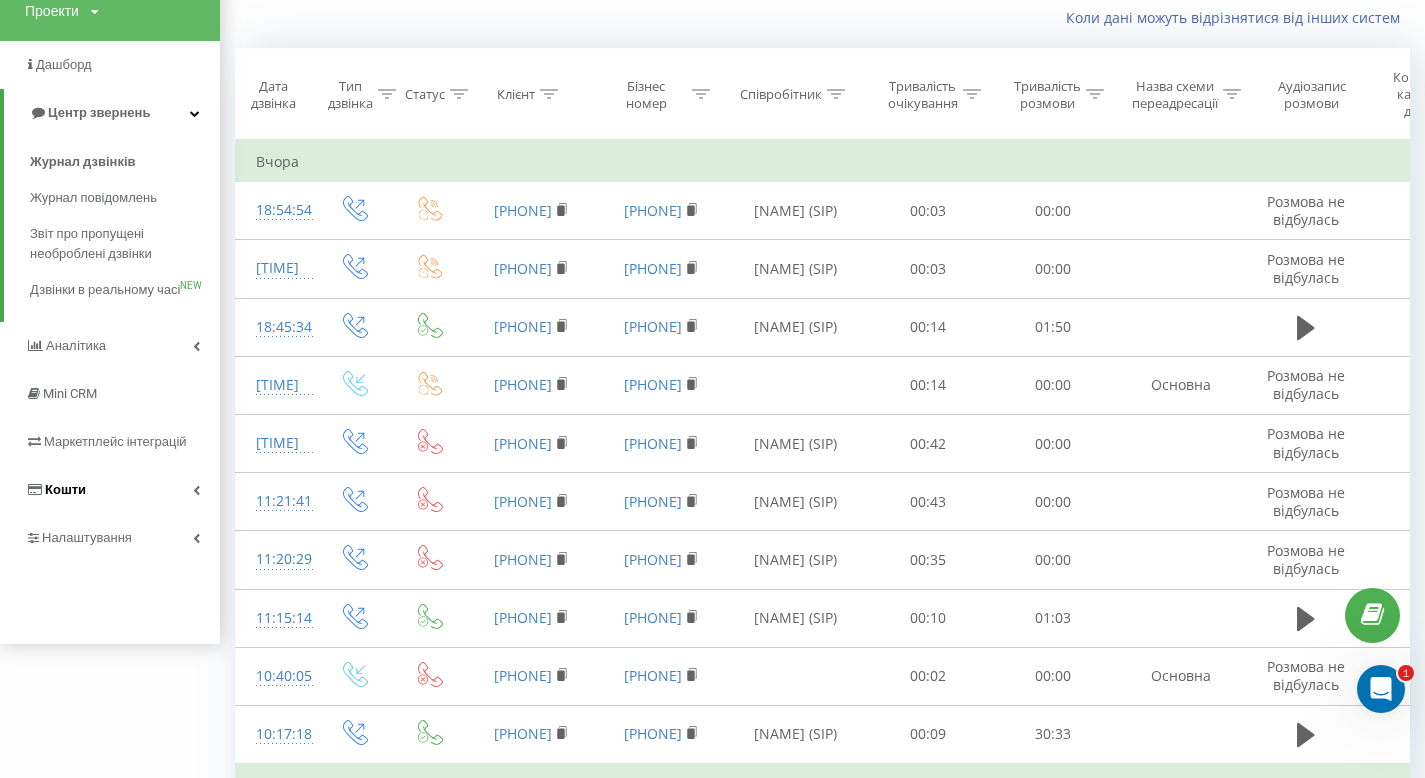 scroll, scrollTop: 136, scrollLeft: 0, axis: vertical 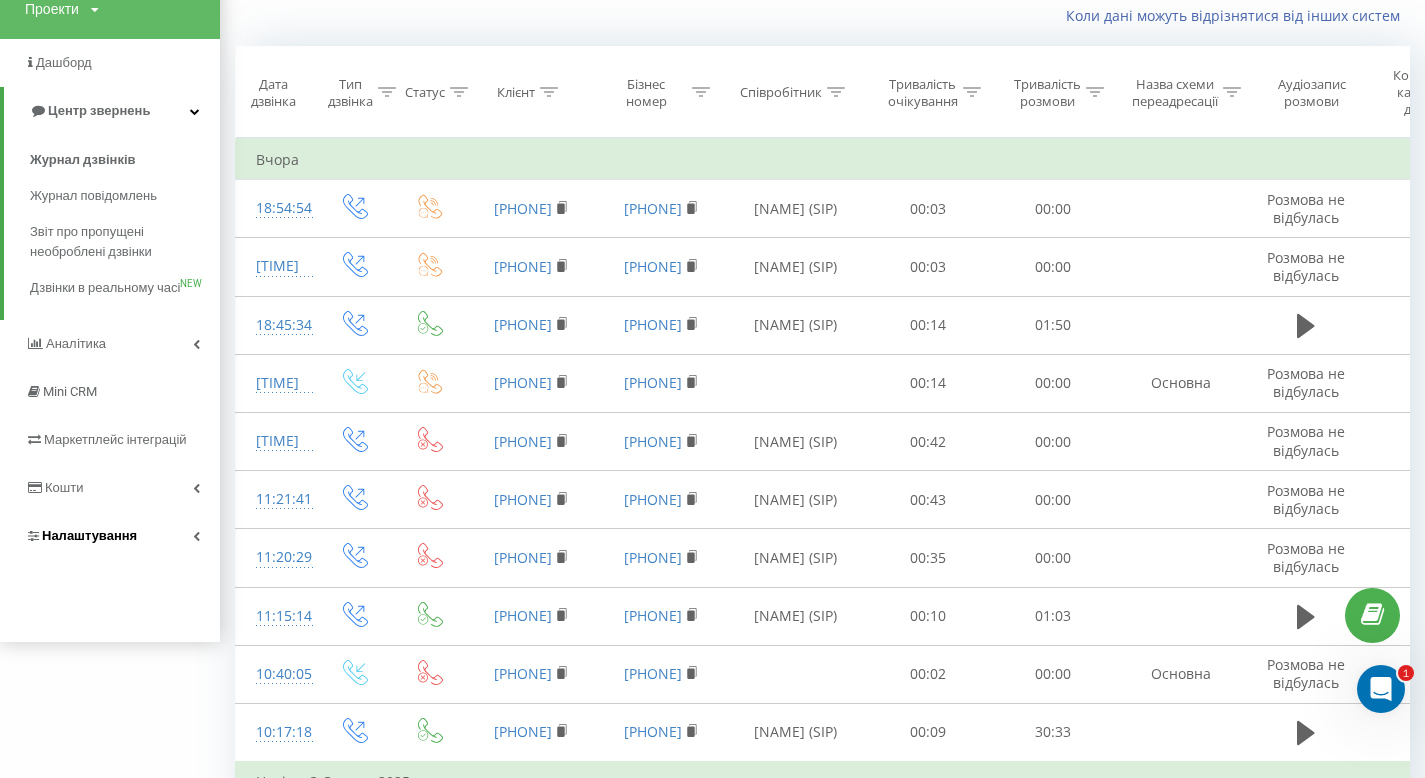 click on "Налаштування" at bounding box center (89, 535) 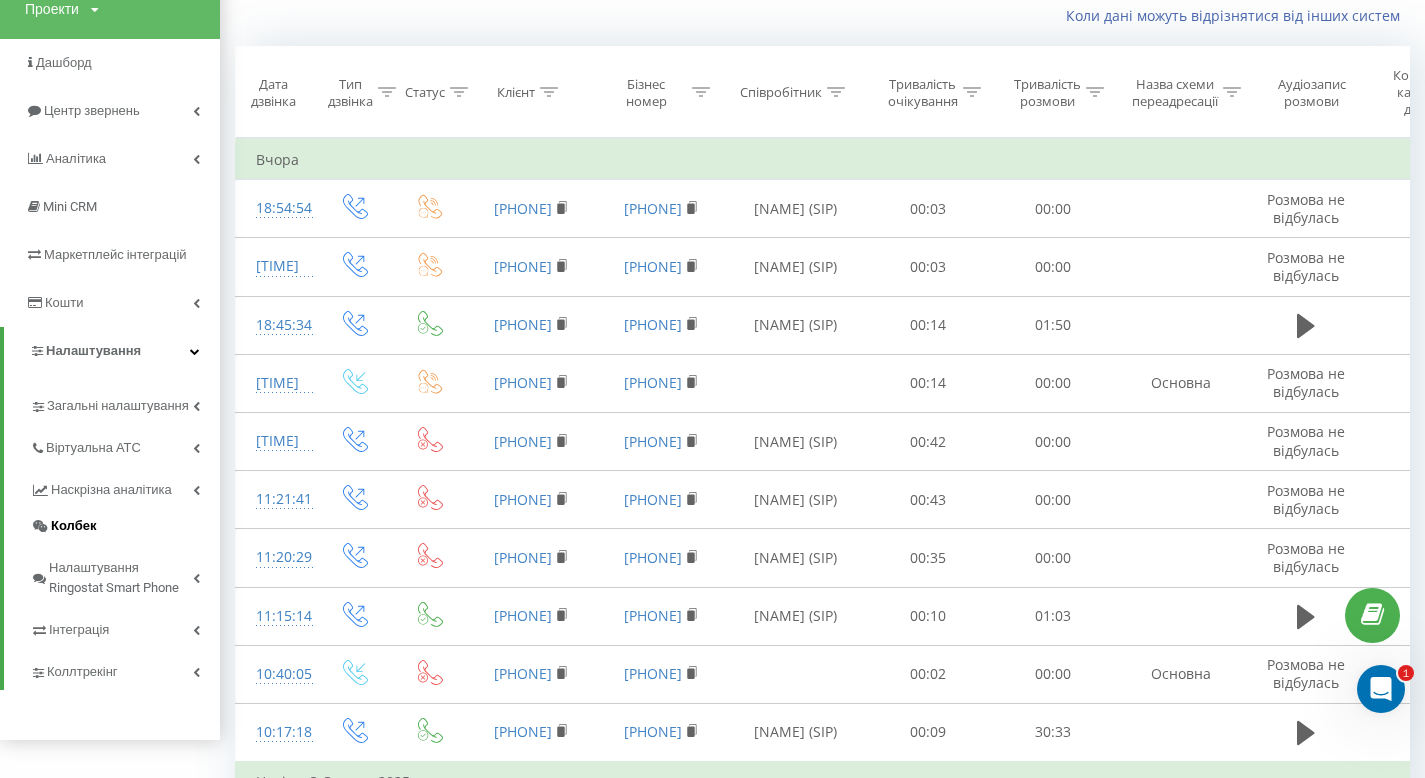 click on "Колбек" at bounding box center (73, 526) 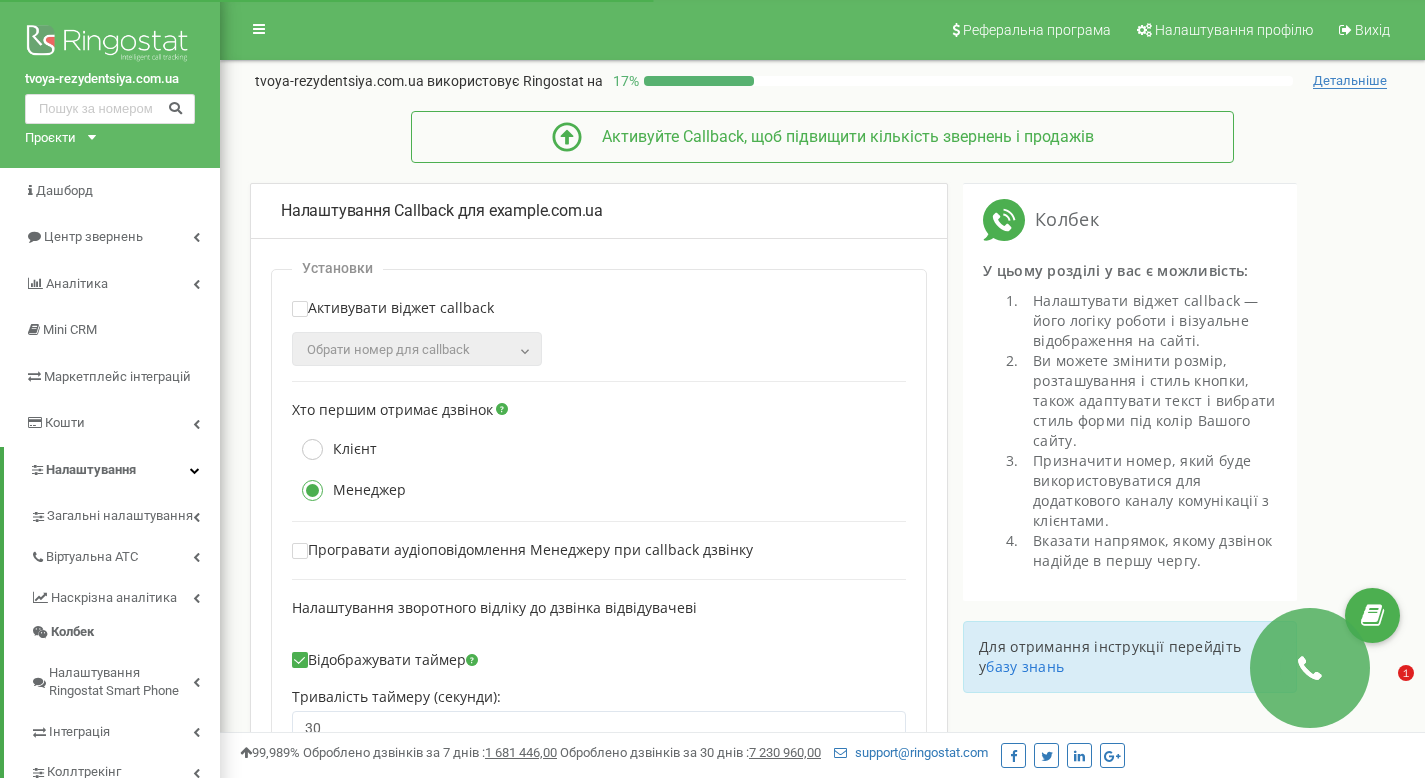 scroll, scrollTop: 0, scrollLeft: 0, axis: both 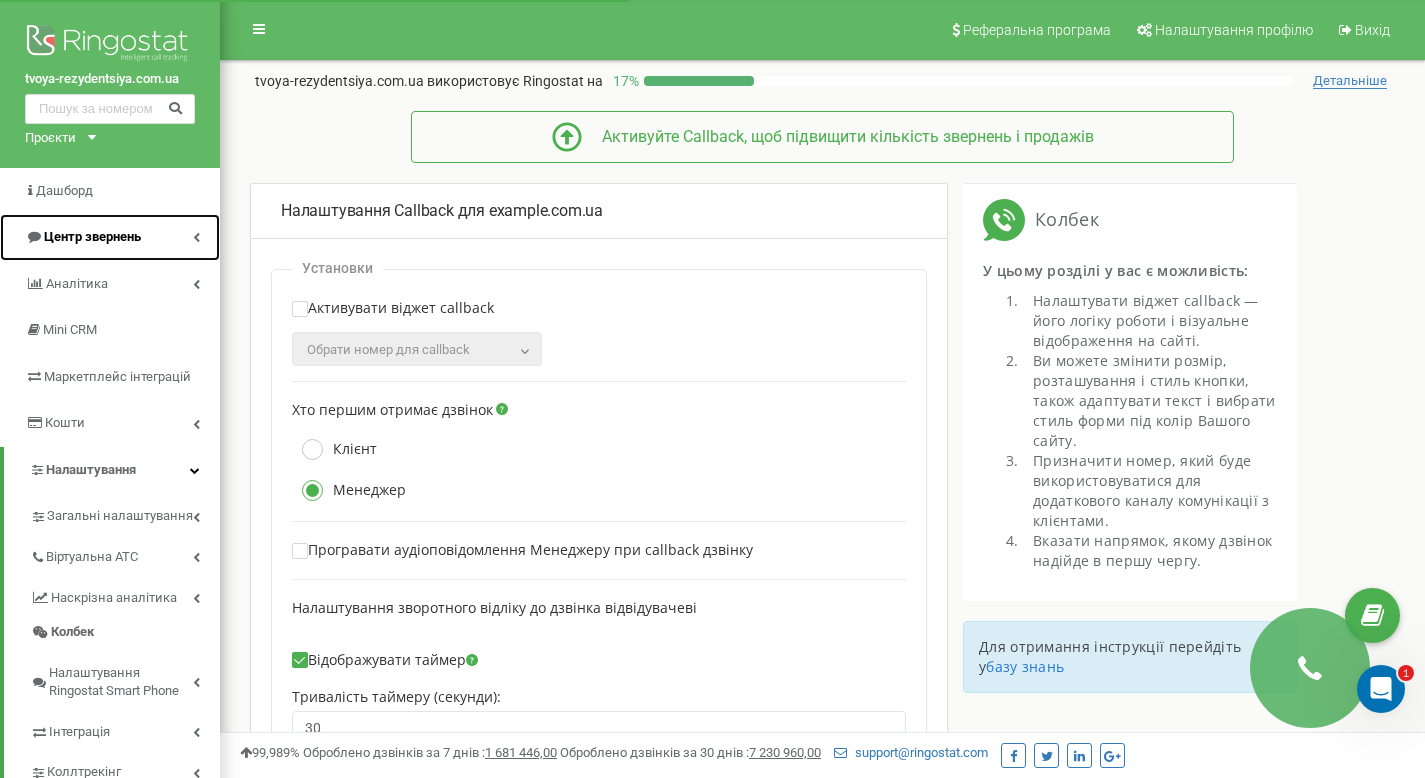 click on "Центр звернень" at bounding box center (92, 236) 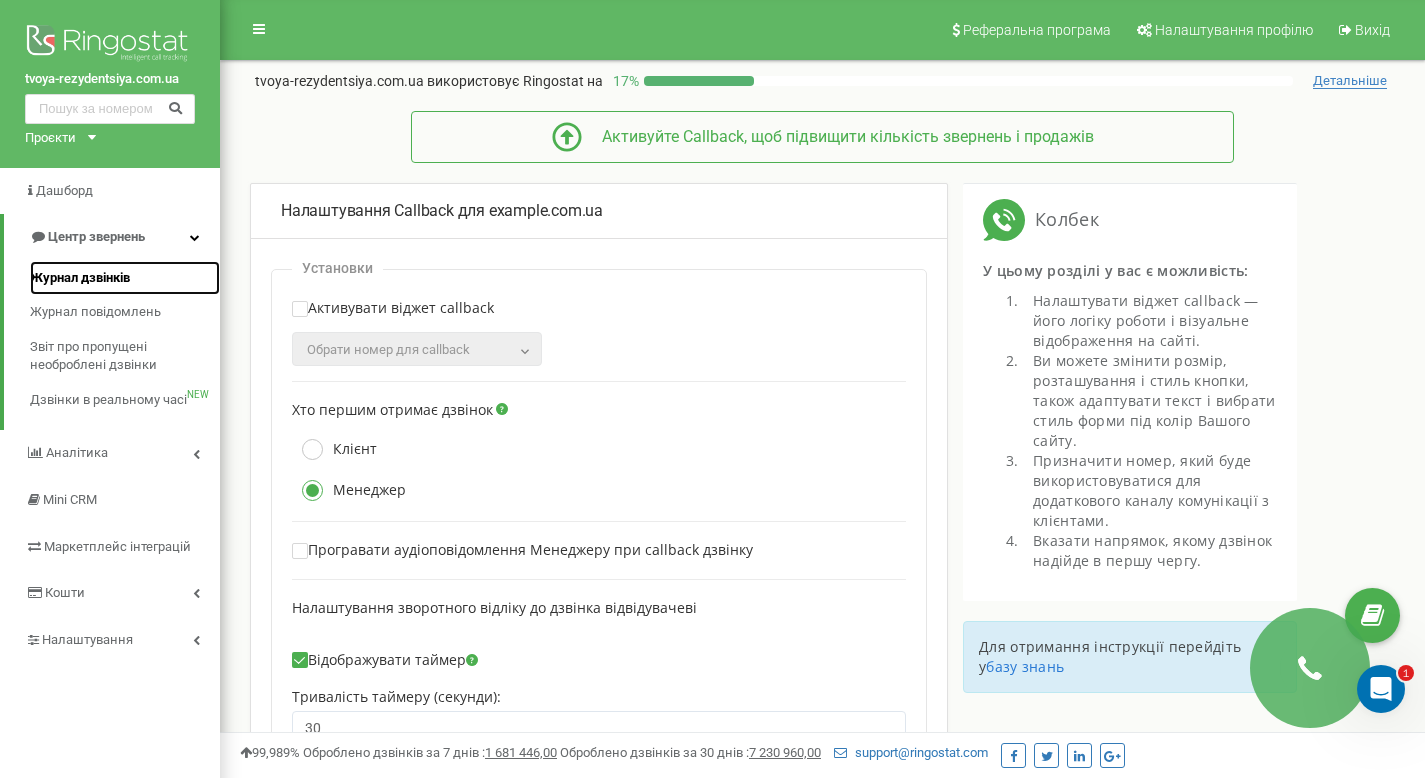 click on "Журнал дзвінків" at bounding box center [80, 278] 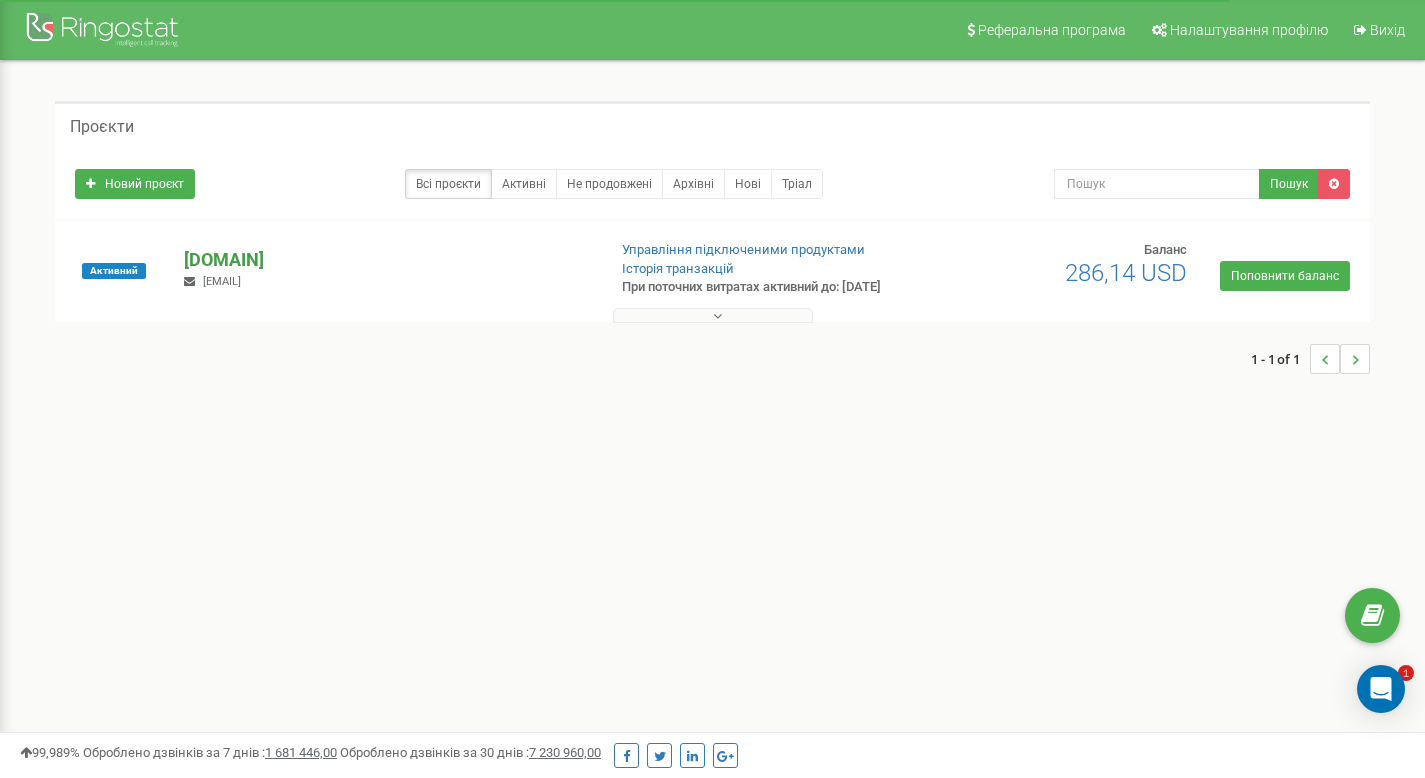 scroll, scrollTop: 0, scrollLeft: 0, axis: both 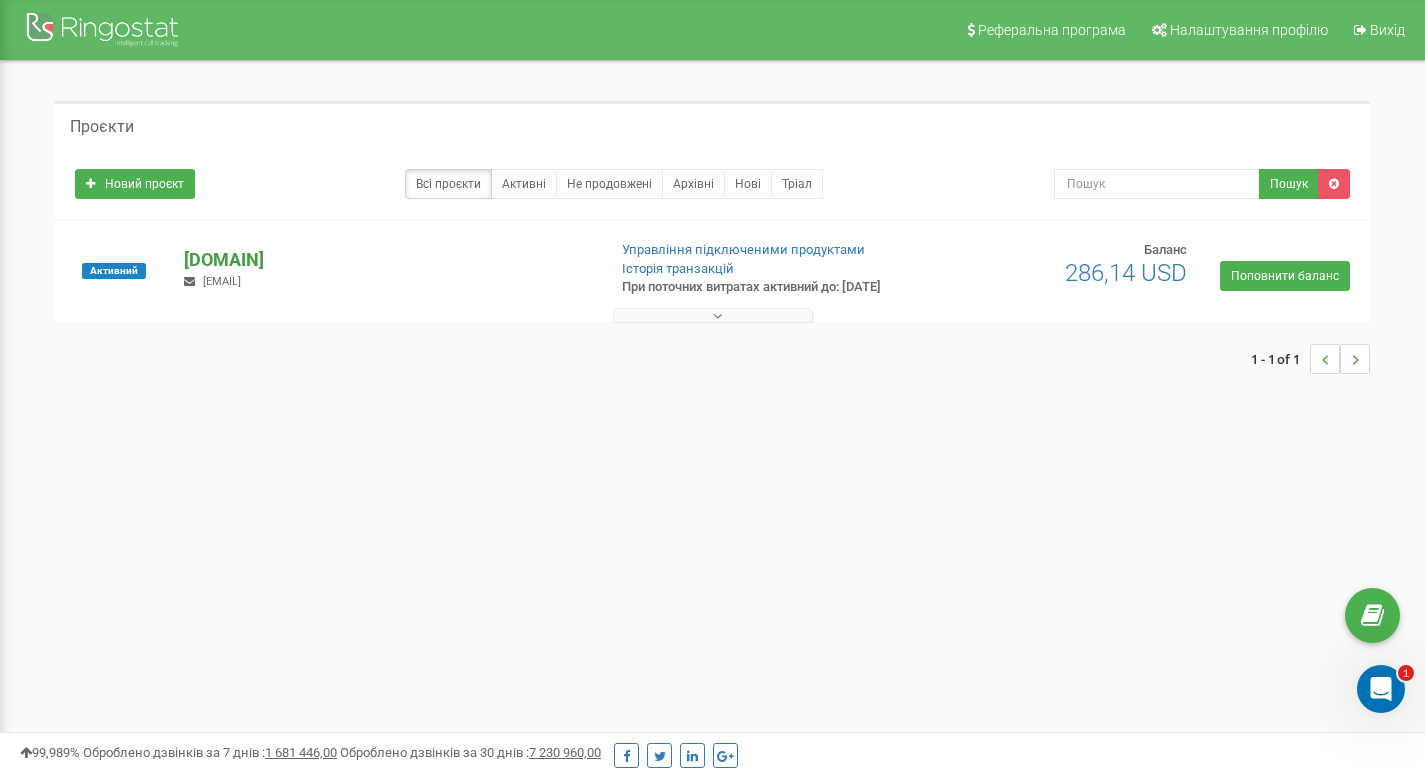 click on "tvoya-rezydentsiya.com.ua" at bounding box center (386, 260) 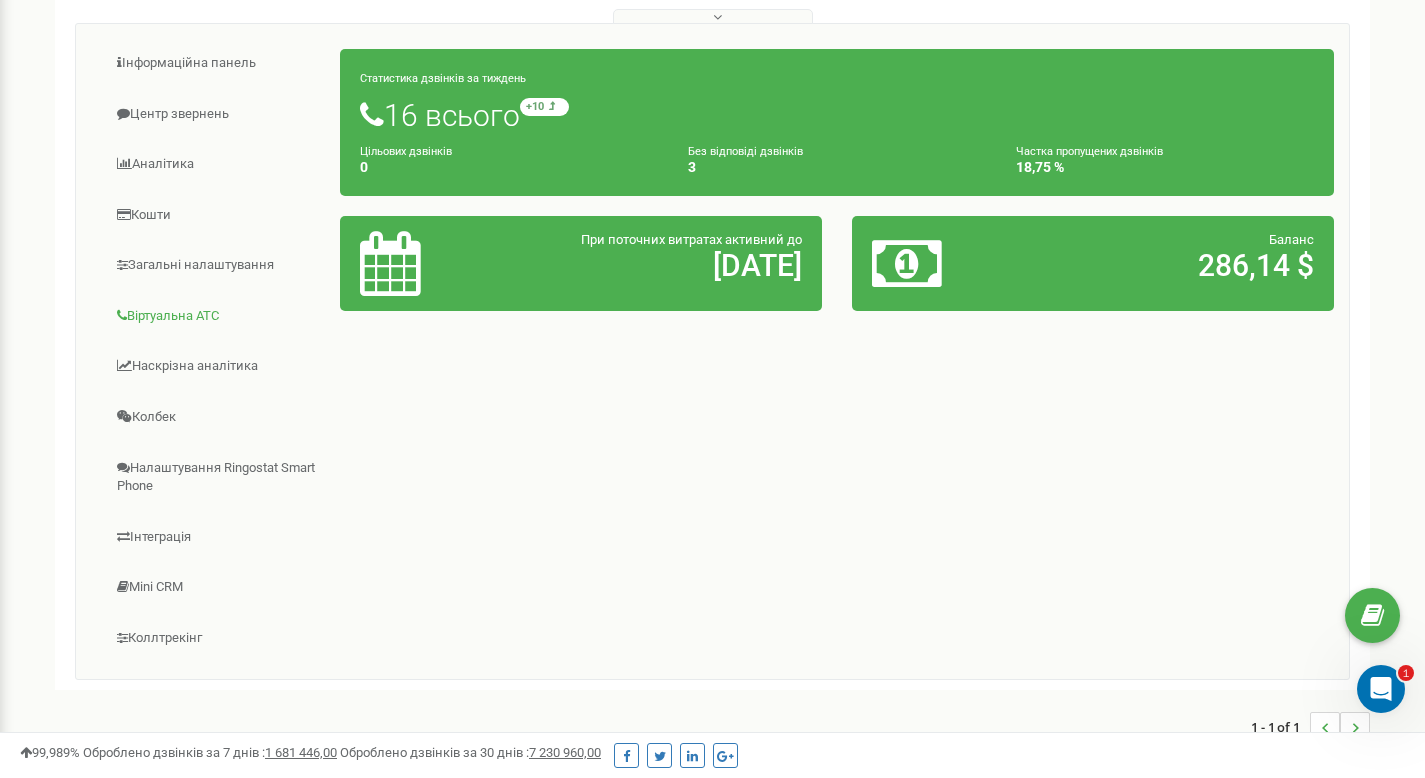 scroll, scrollTop: 314, scrollLeft: 0, axis: vertical 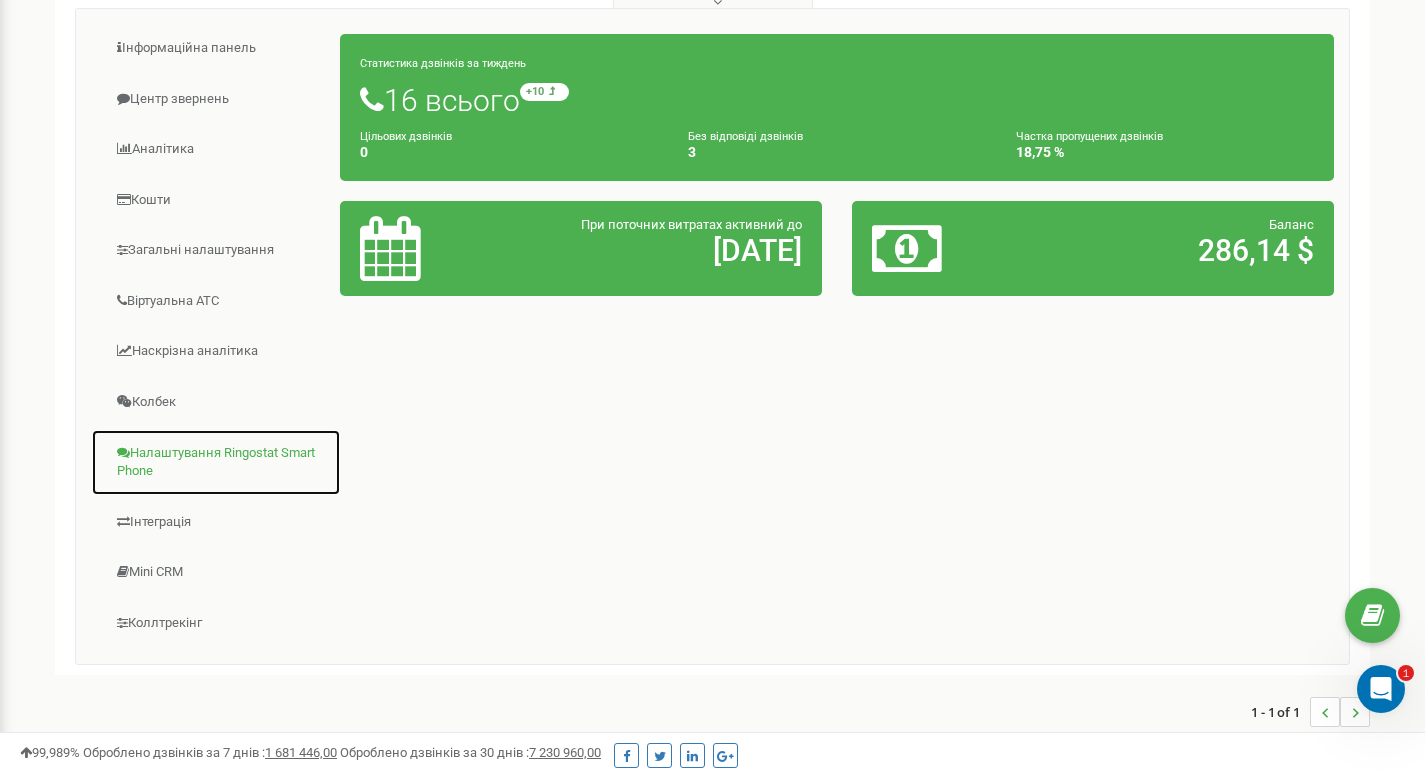 click on "Налаштування Ringostat Smart Phone" at bounding box center [216, 462] 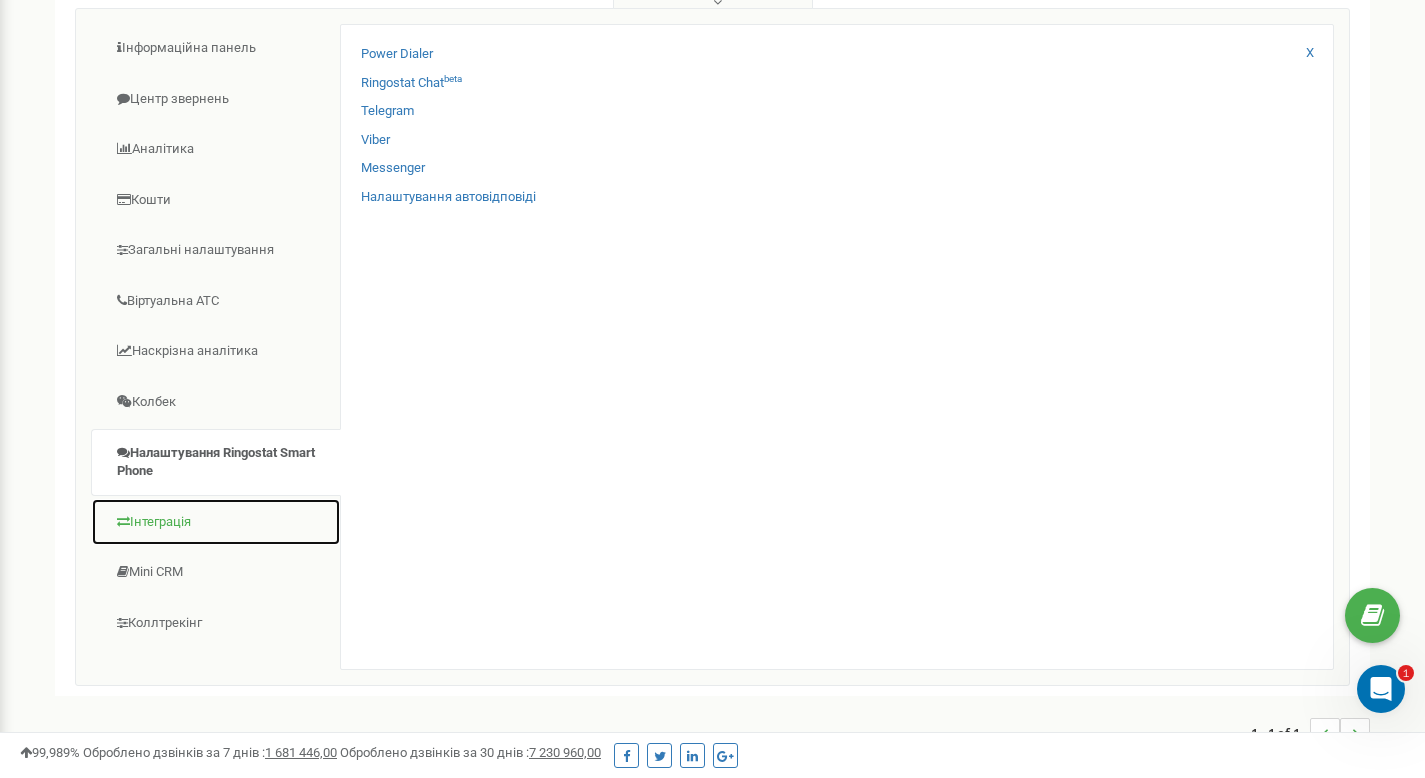 click on "Інтеграція" at bounding box center (216, 522) 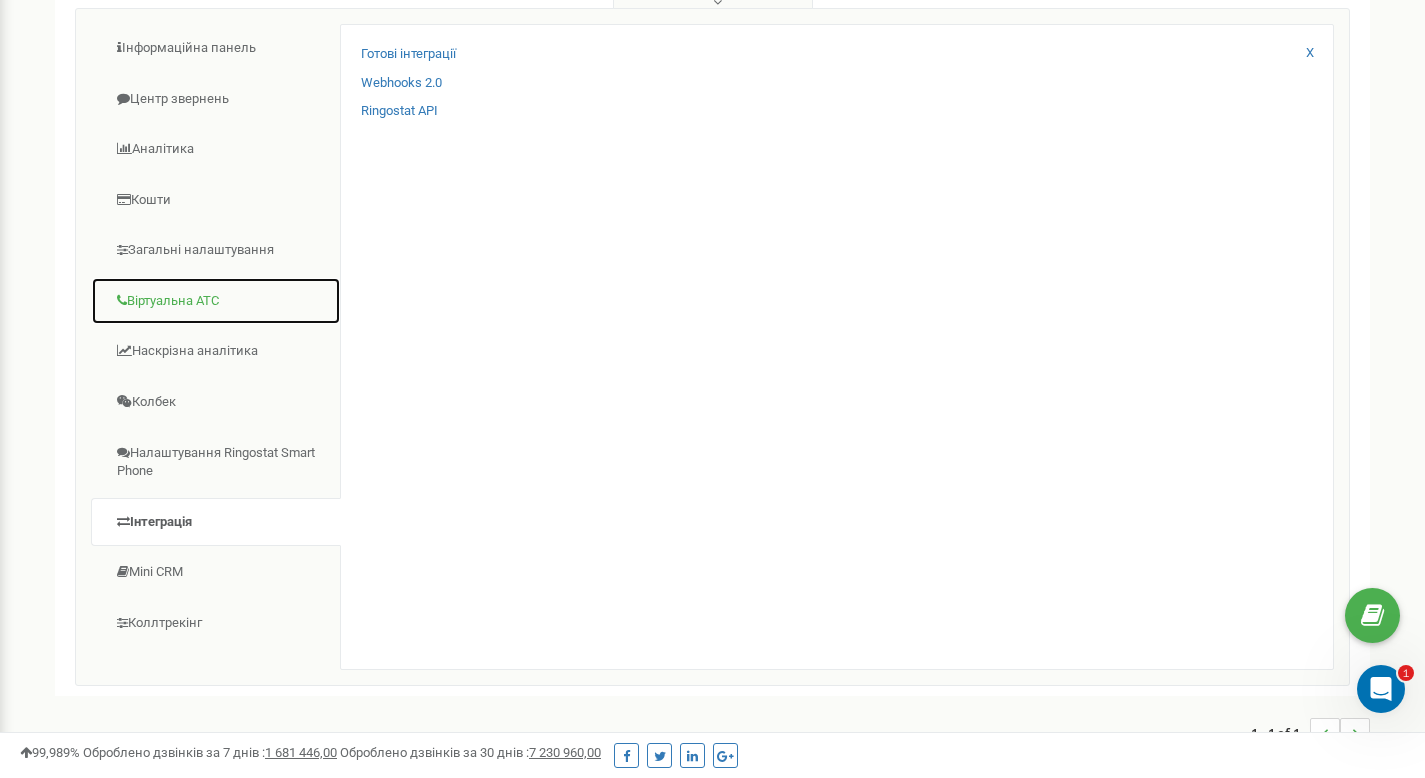 click on "Віртуальна АТС" at bounding box center [216, 301] 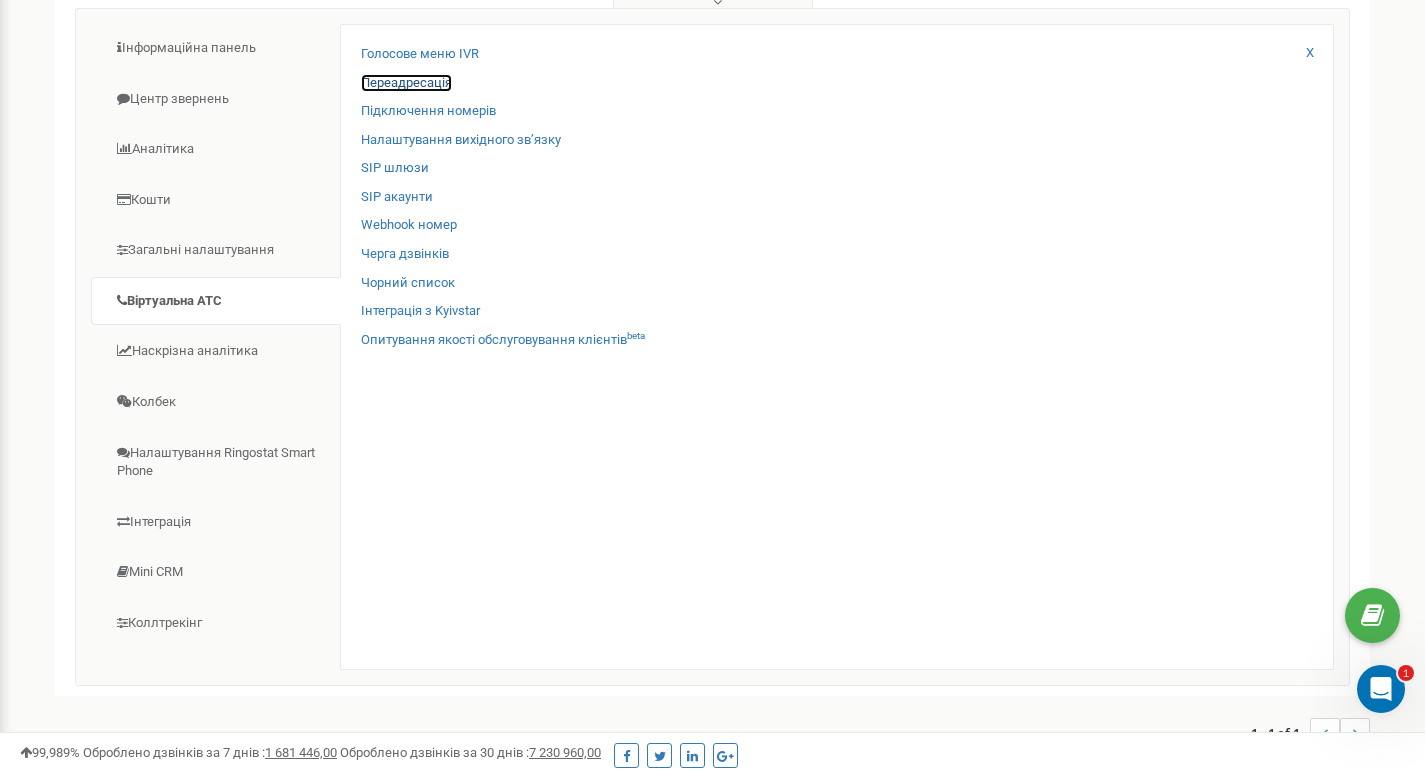 click on "Переадресація" at bounding box center (406, 83) 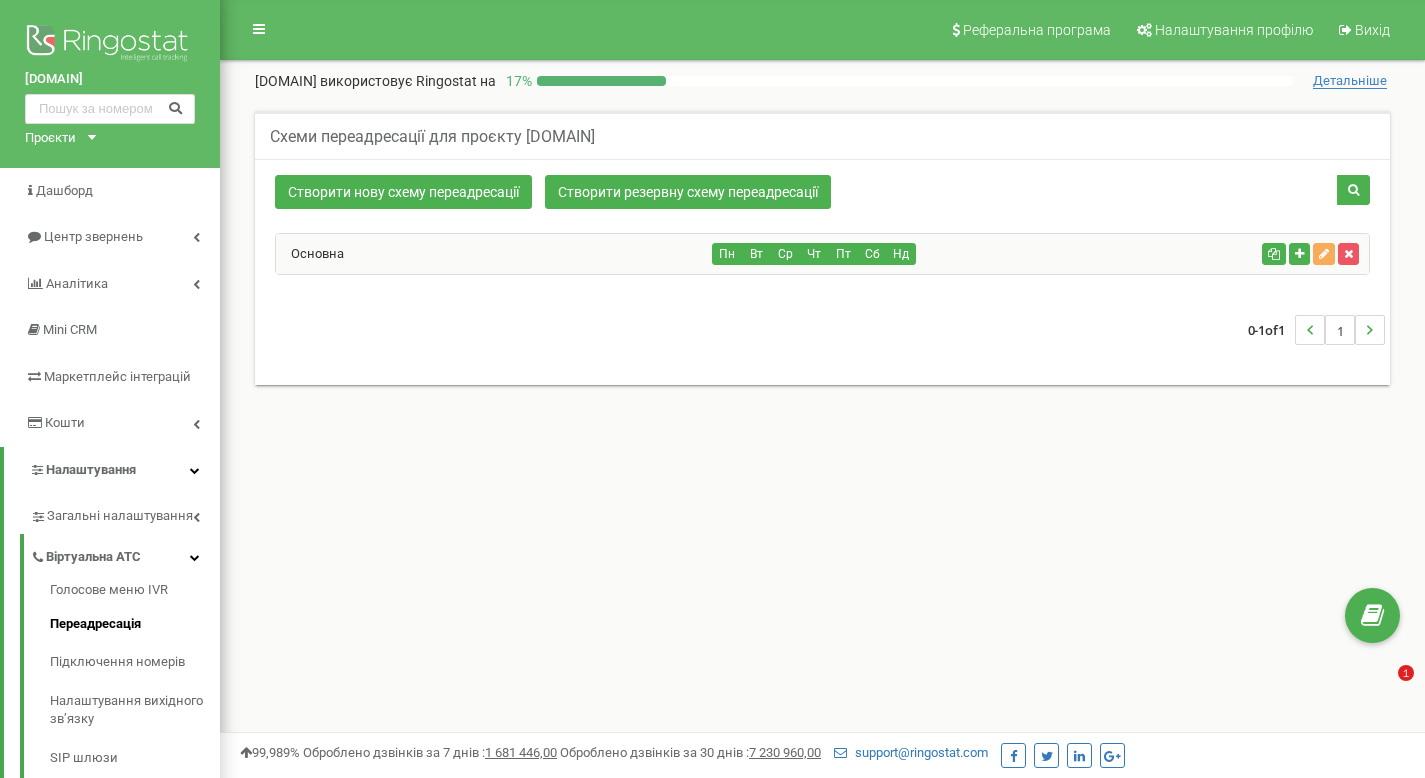 scroll, scrollTop: 0, scrollLeft: 0, axis: both 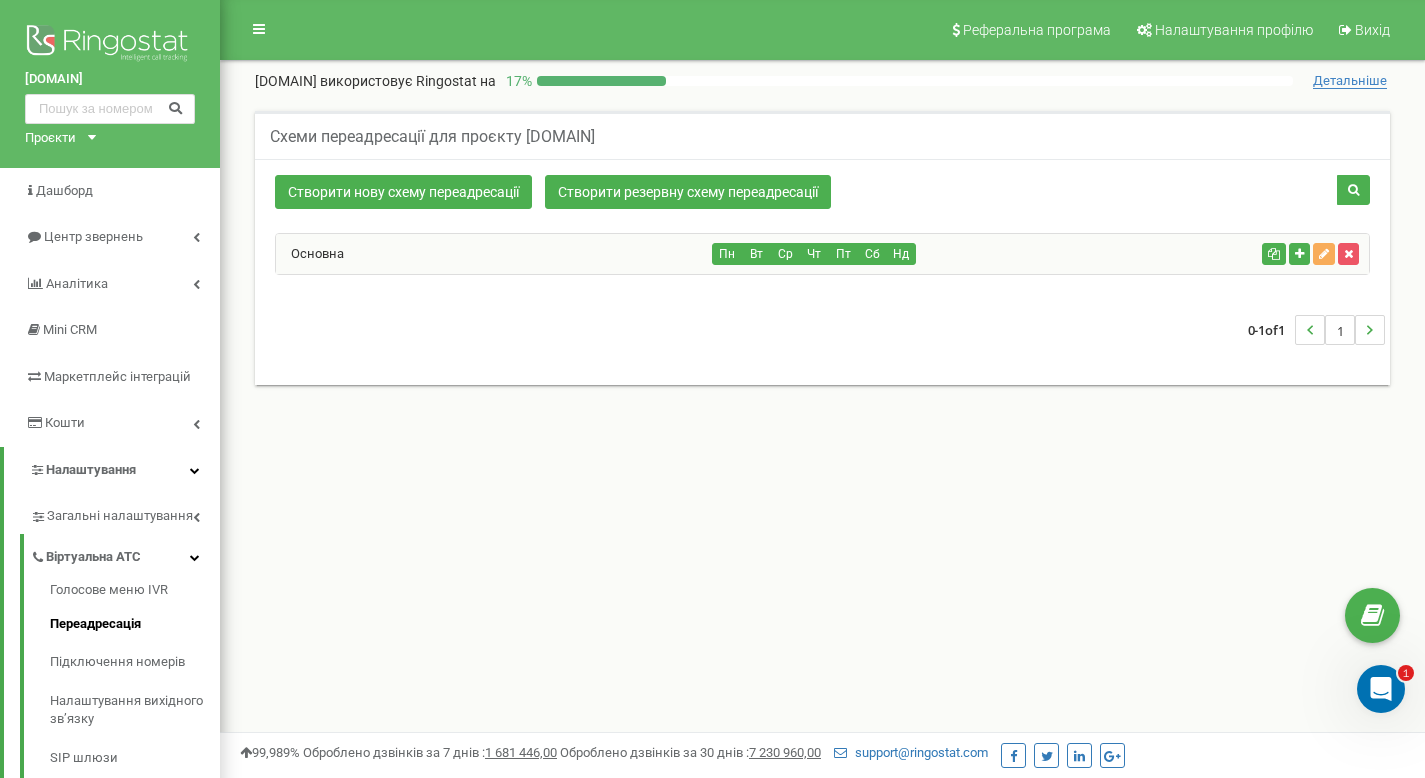 click on "Схеми переадресації для проєкту tvoya-rezydentsiya.com.ua" at bounding box center (822, 135) 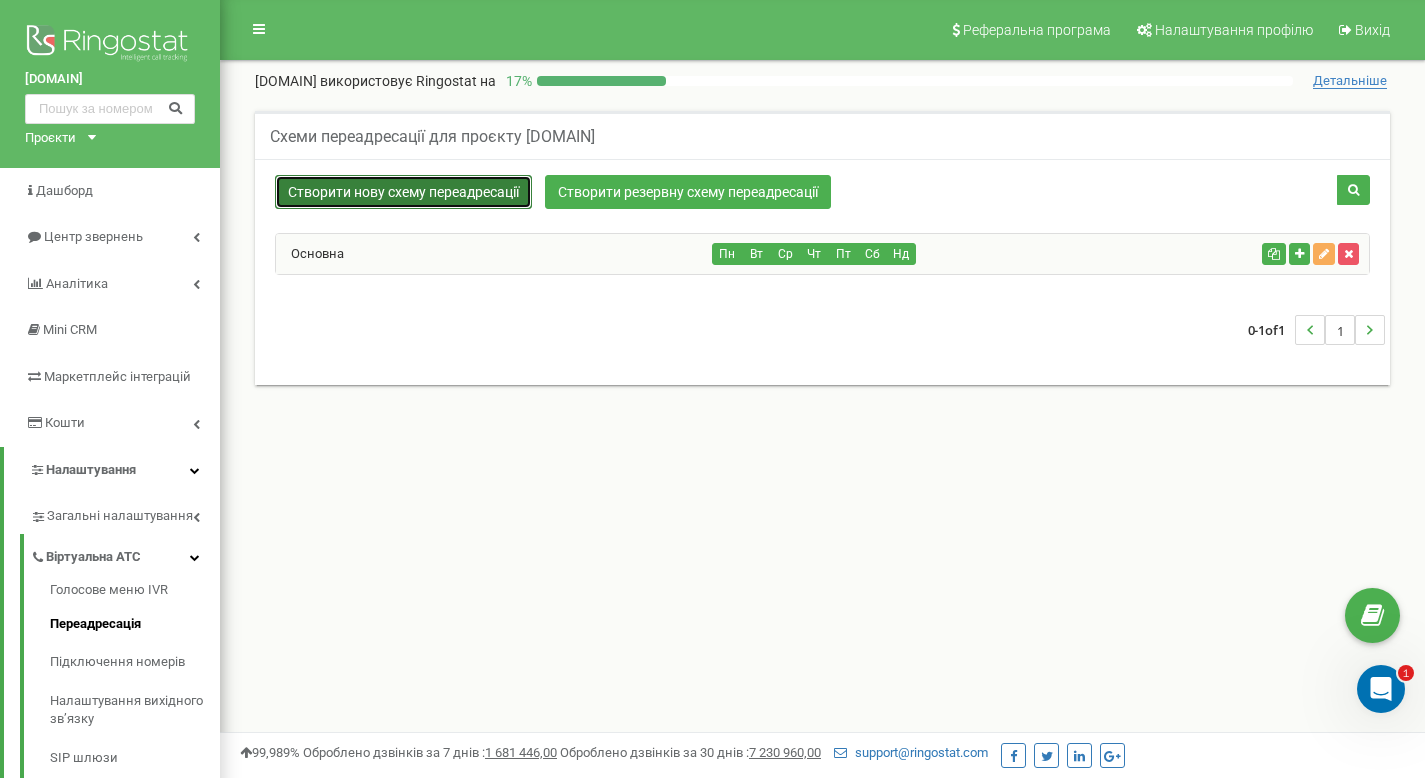 click on "Створити нову схему переадресації" at bounding box center [403, 192] 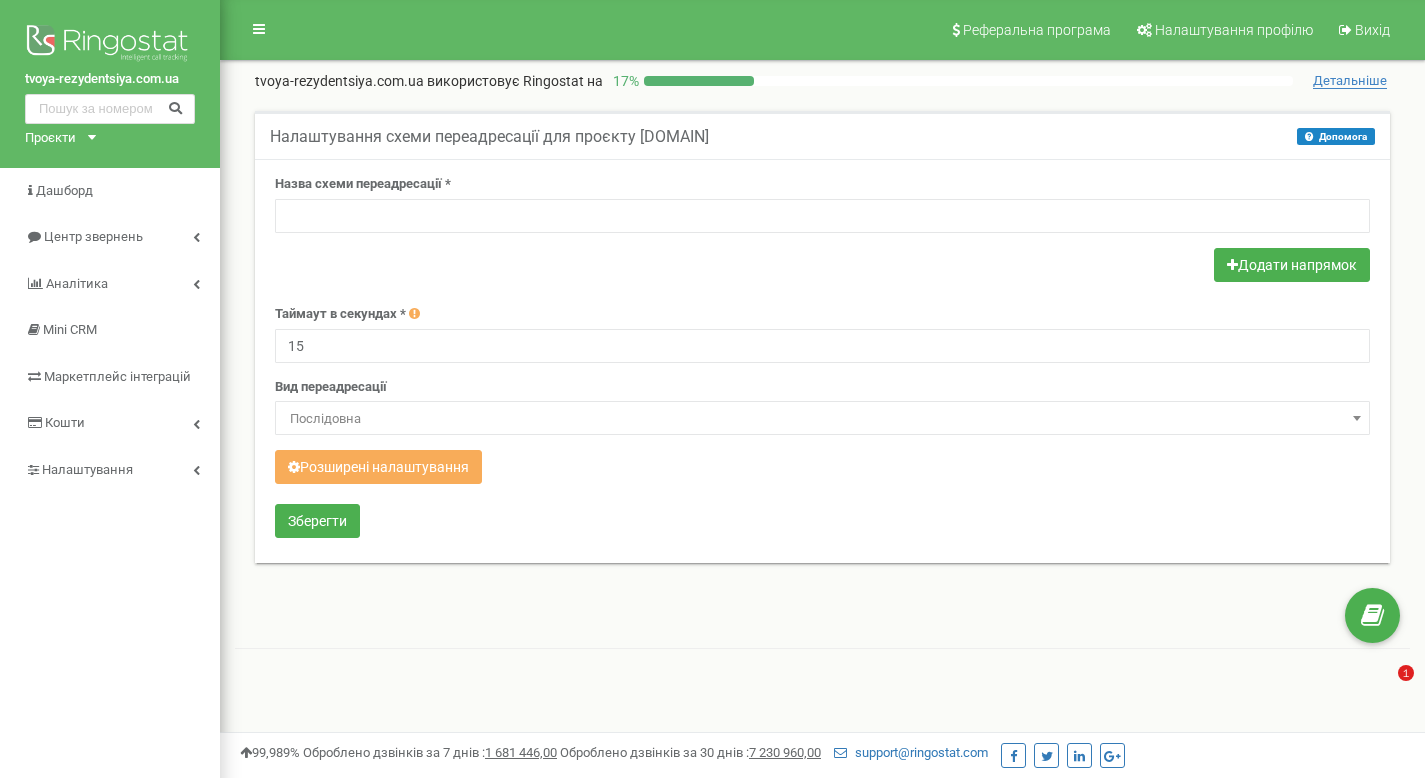 scroll, scrollTop: 0, scrollLeft: 0, axis: both 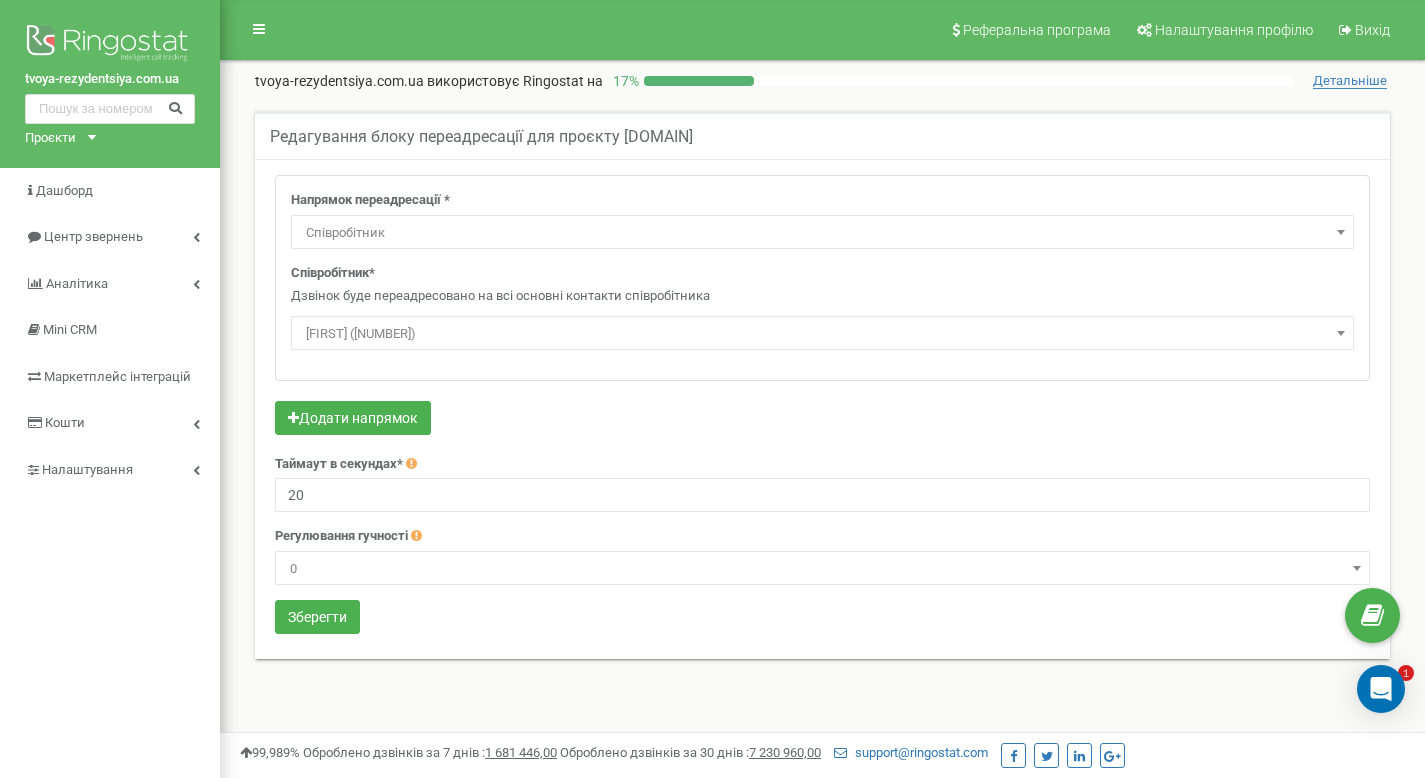 select on "Employee" 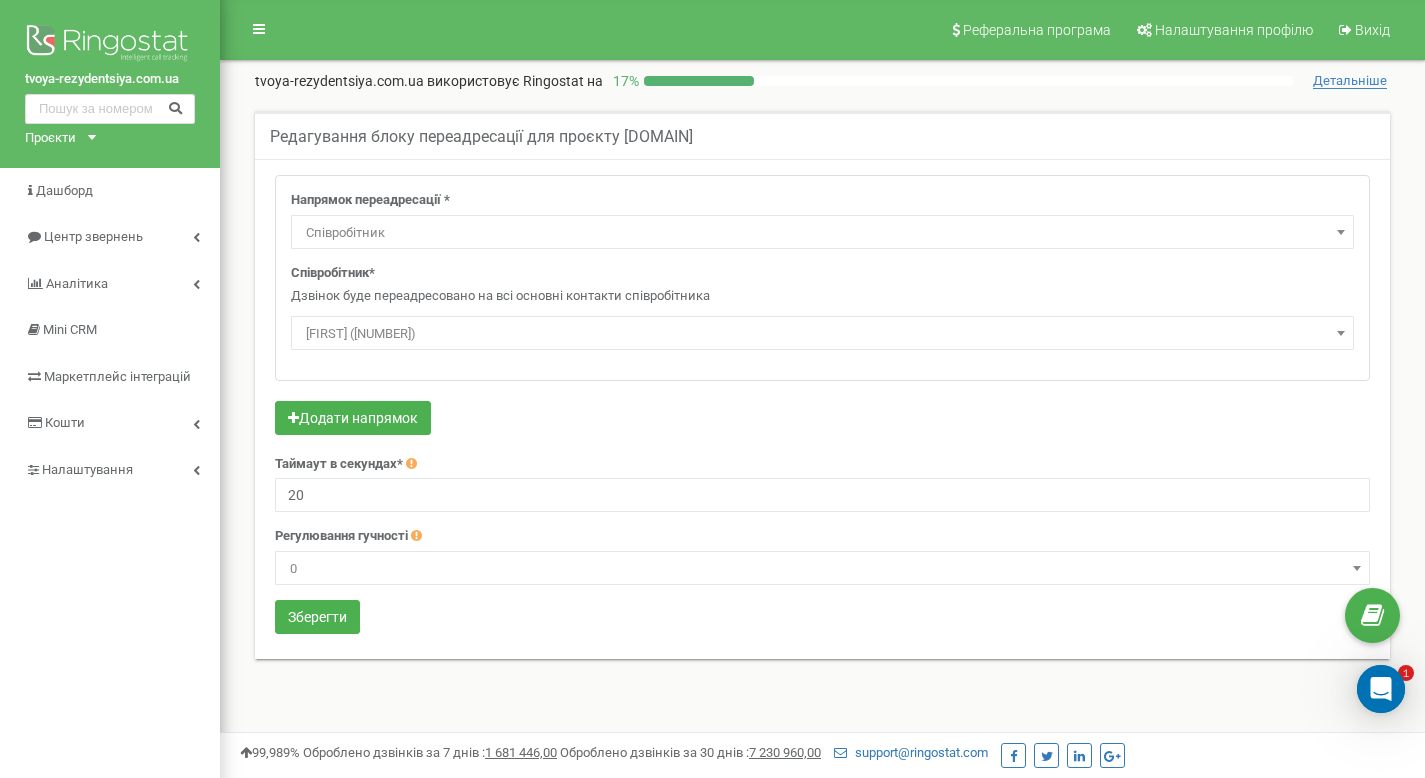 scroll, scrollTop: 0, scrollLeft: 0, axis: both 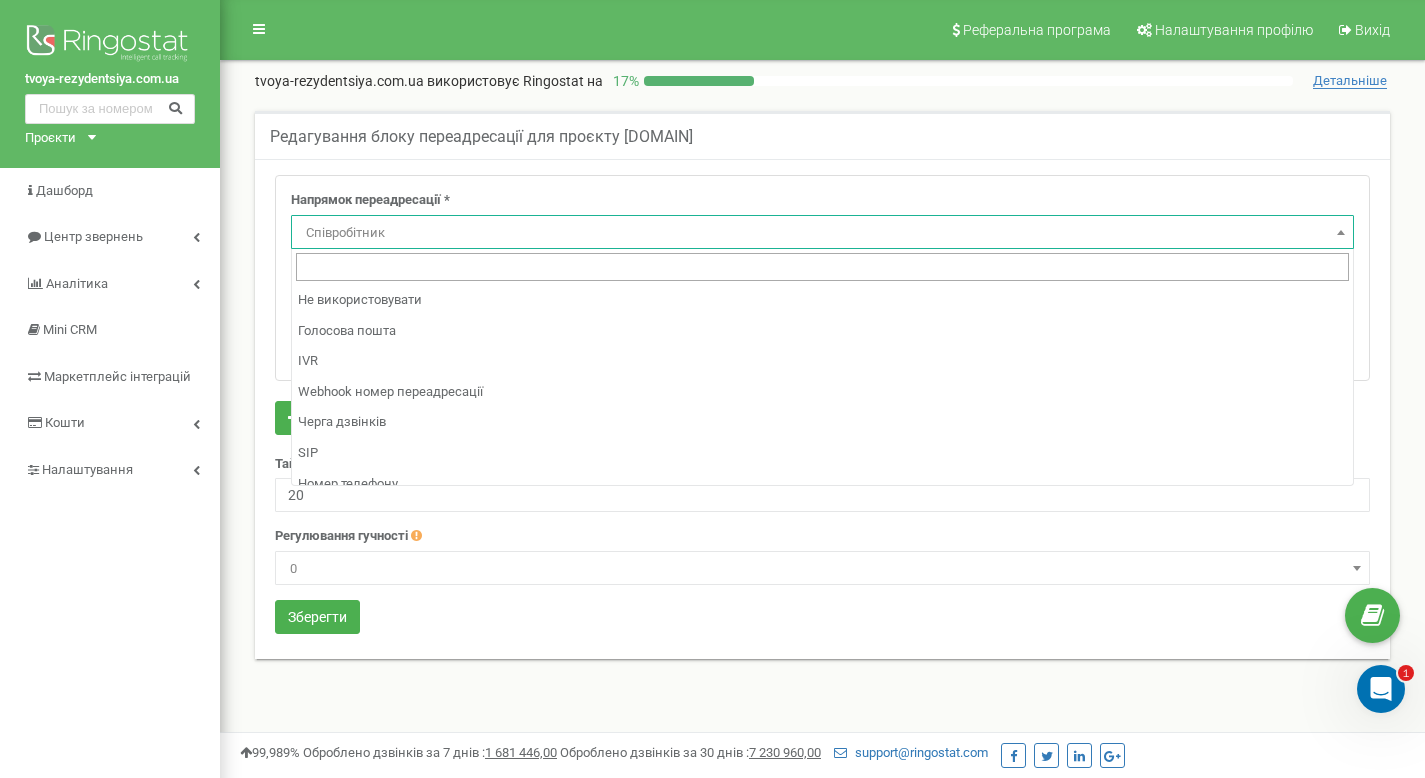 click on "Співробітник" at bounding box center (822, 233) 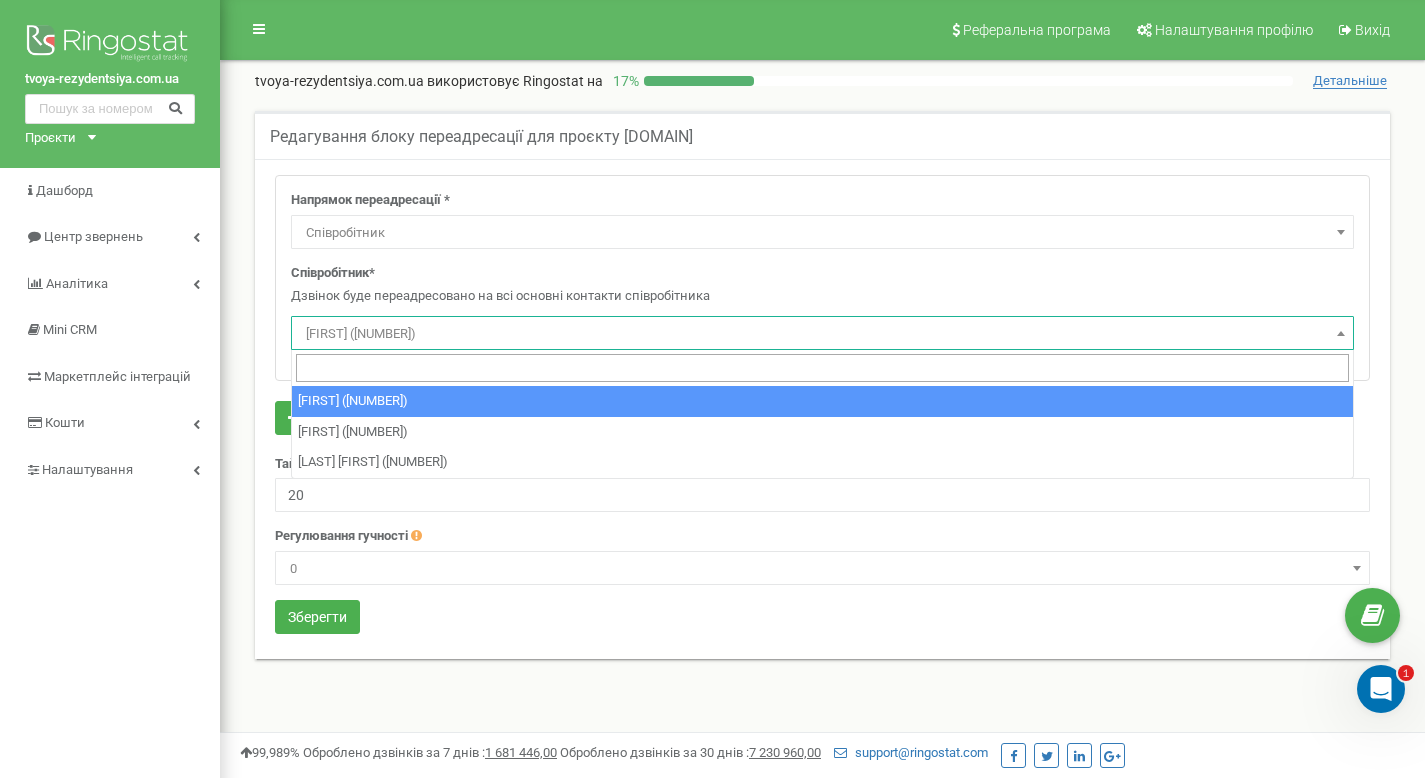 click on "Давид (101)" at bounding box center (822, 333) 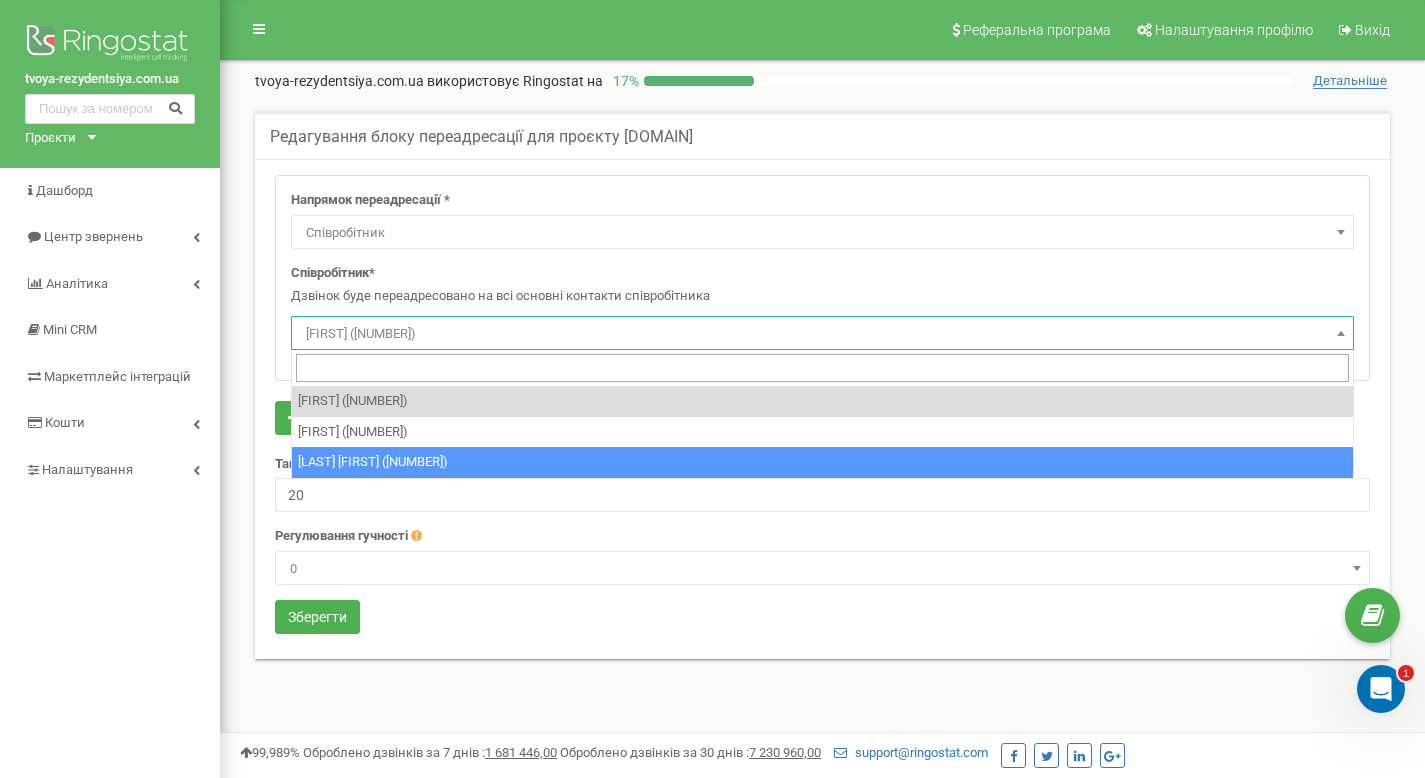 select on "473171" 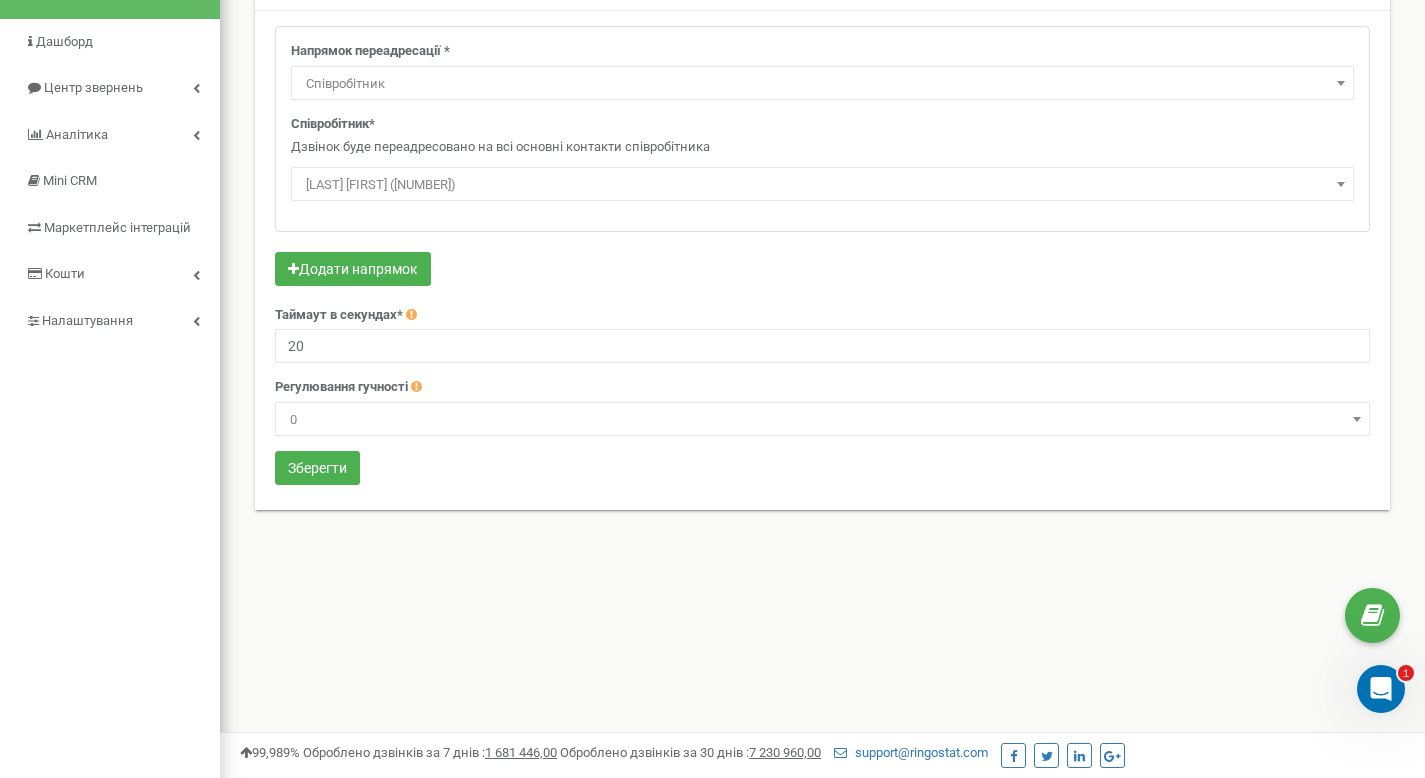 scroll, scrollTop: 216, scrollLeft: 0, axis: vertical 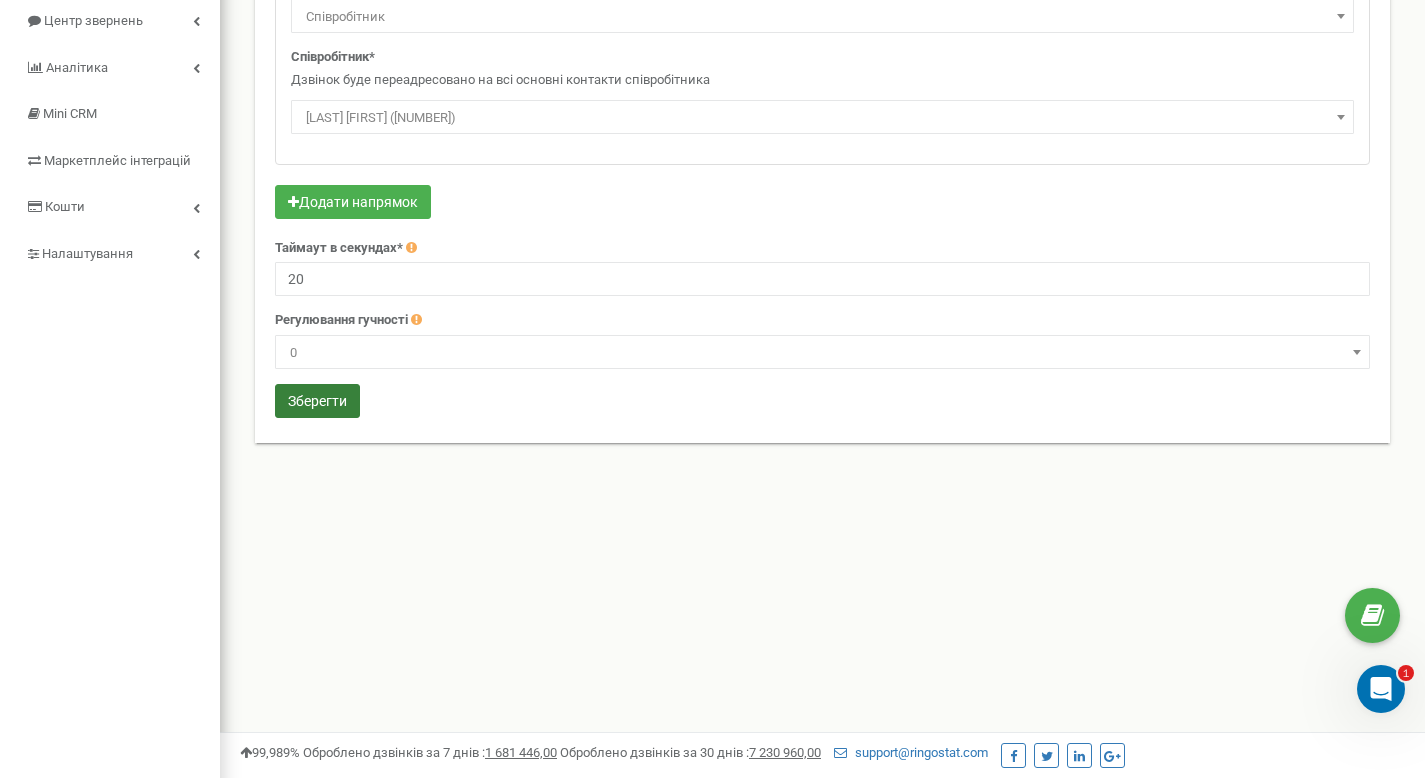click on "Зберегти" at bounding box center [317, 401] 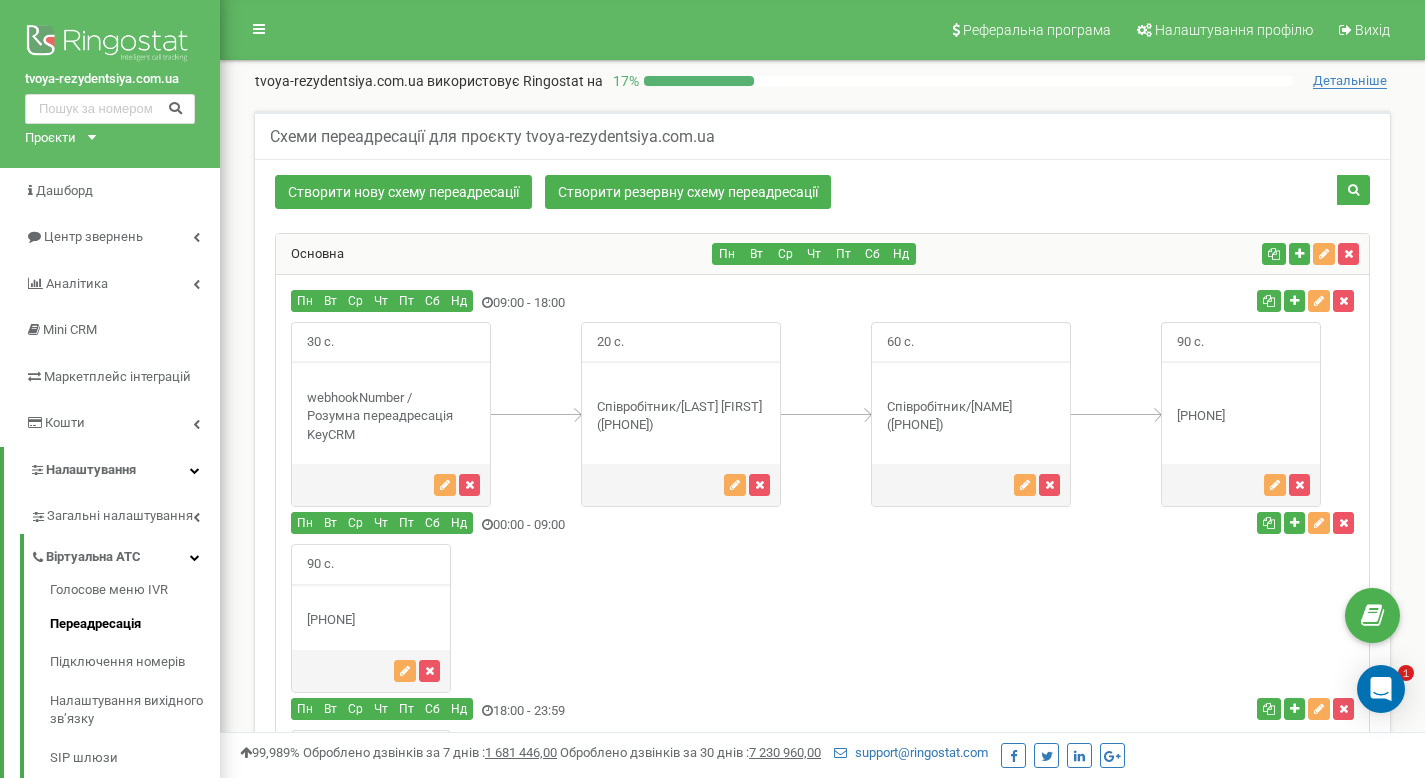 scroll, scrollTop: 273, scrollLeft: 0, axis: vertical 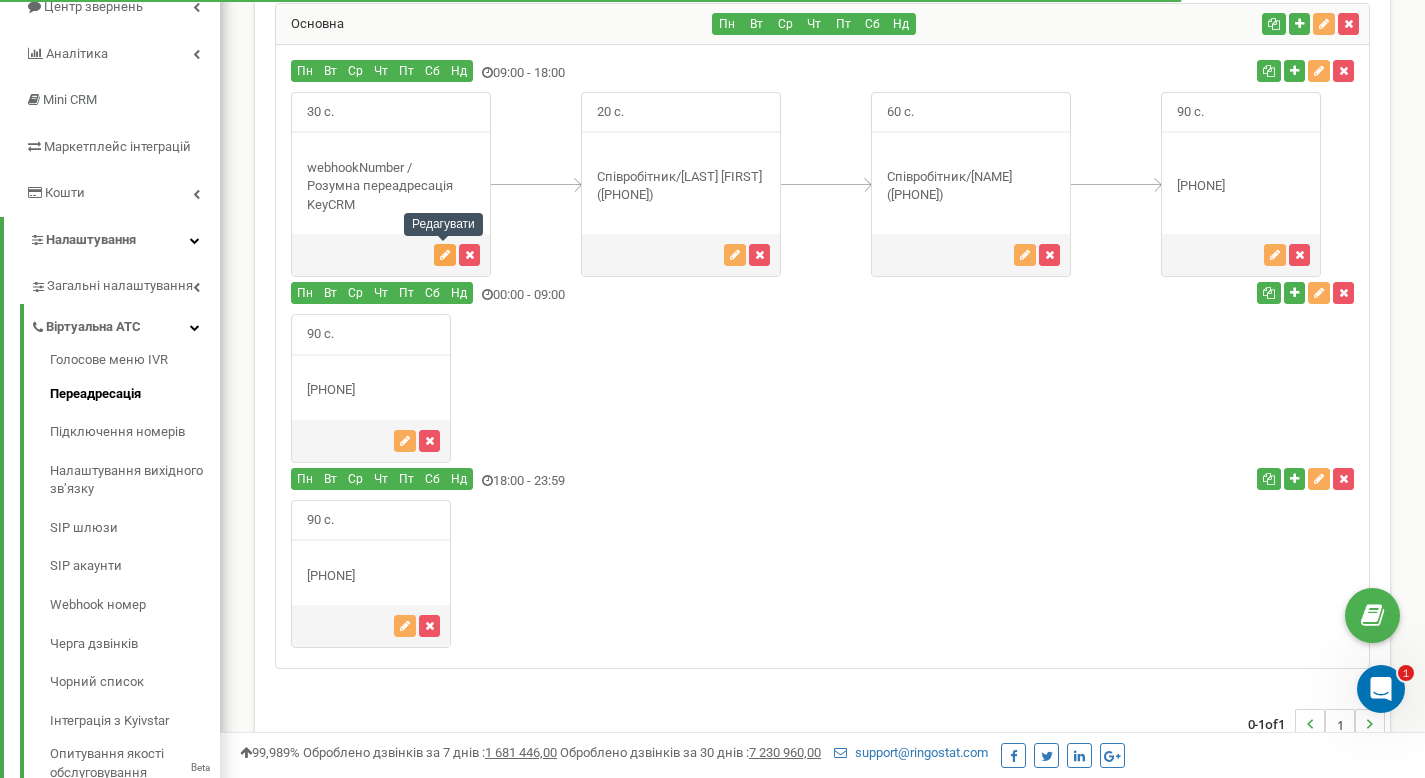 click at bounding box center (445, 255) 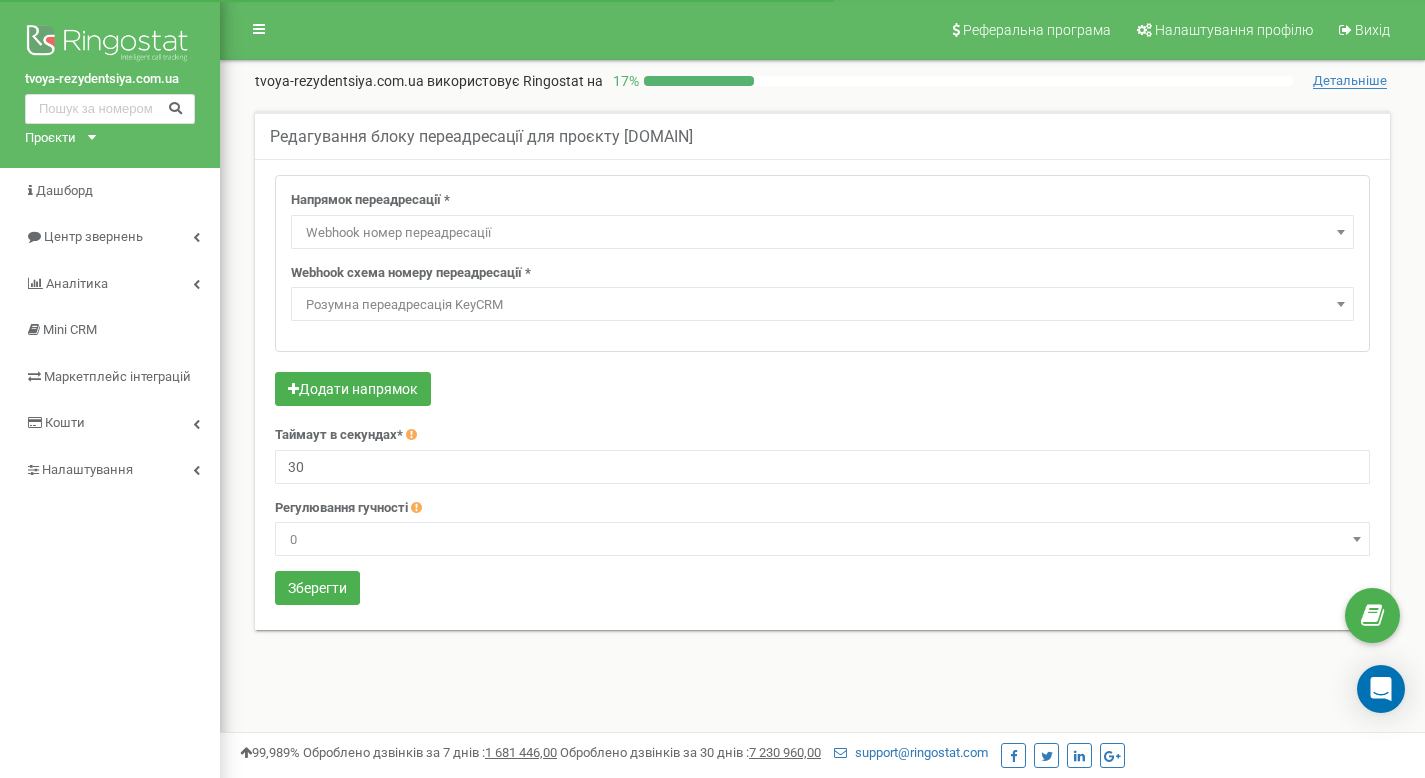 select on "webhookNumber" 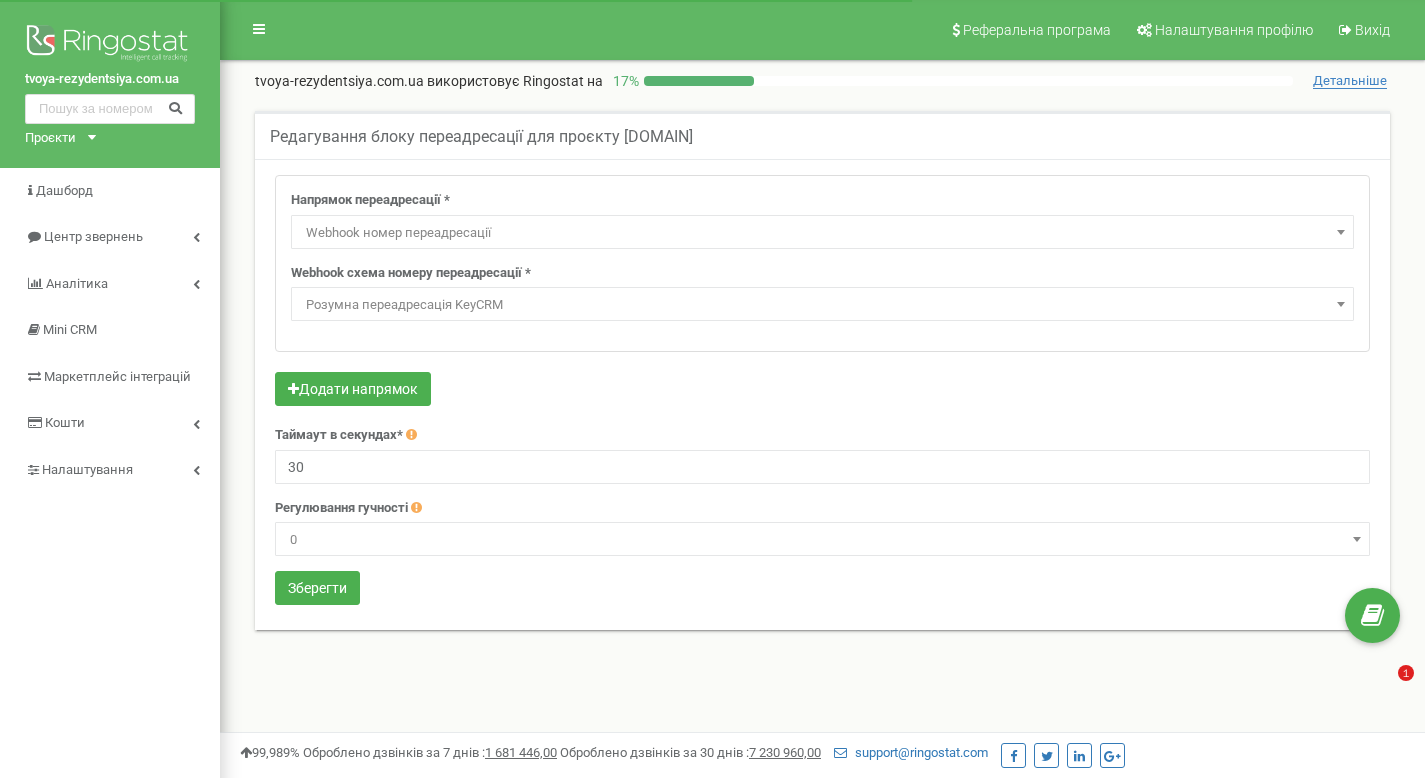 scroll, scrollTop: 0, scrollLeft: 0, axis: both 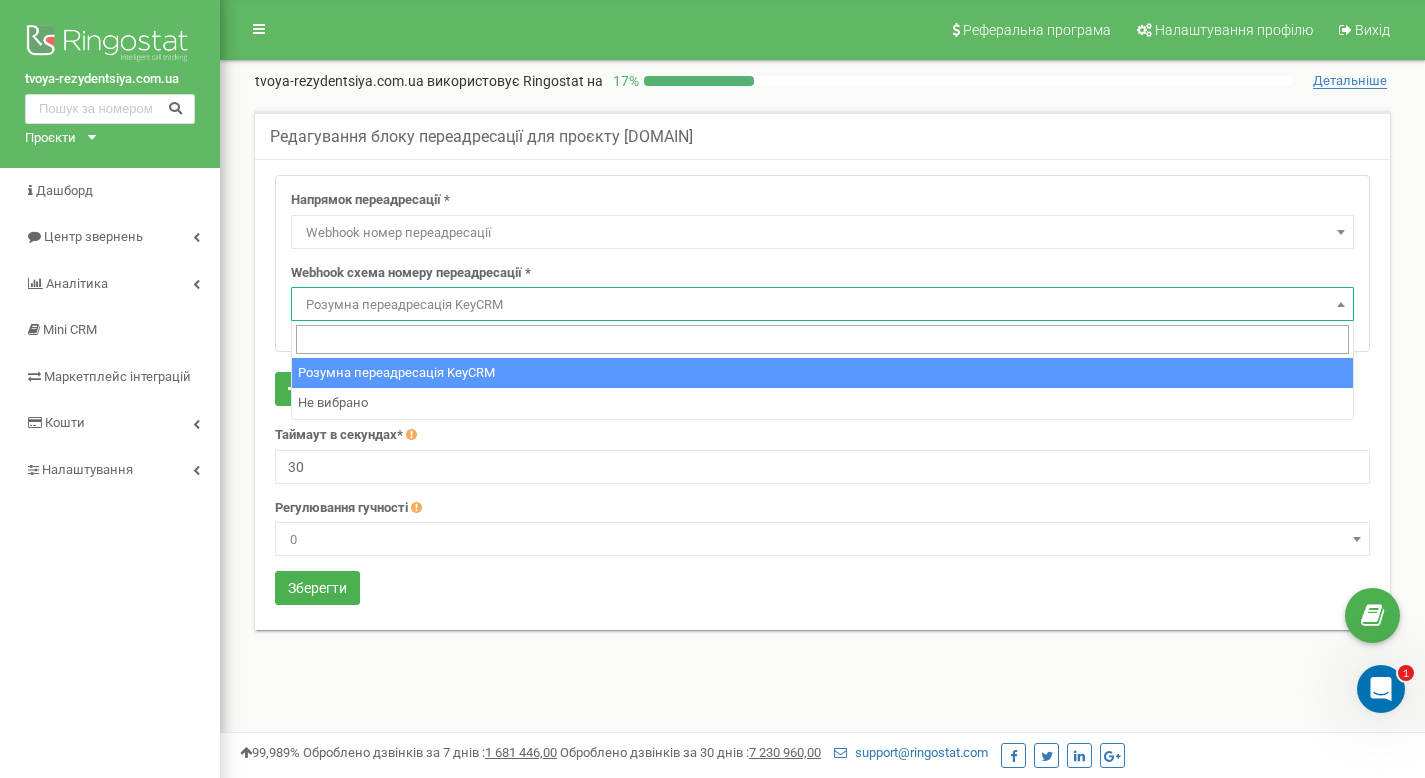 click on "Розумна переадресація KeyCRM" at bounding box center (822, 305) 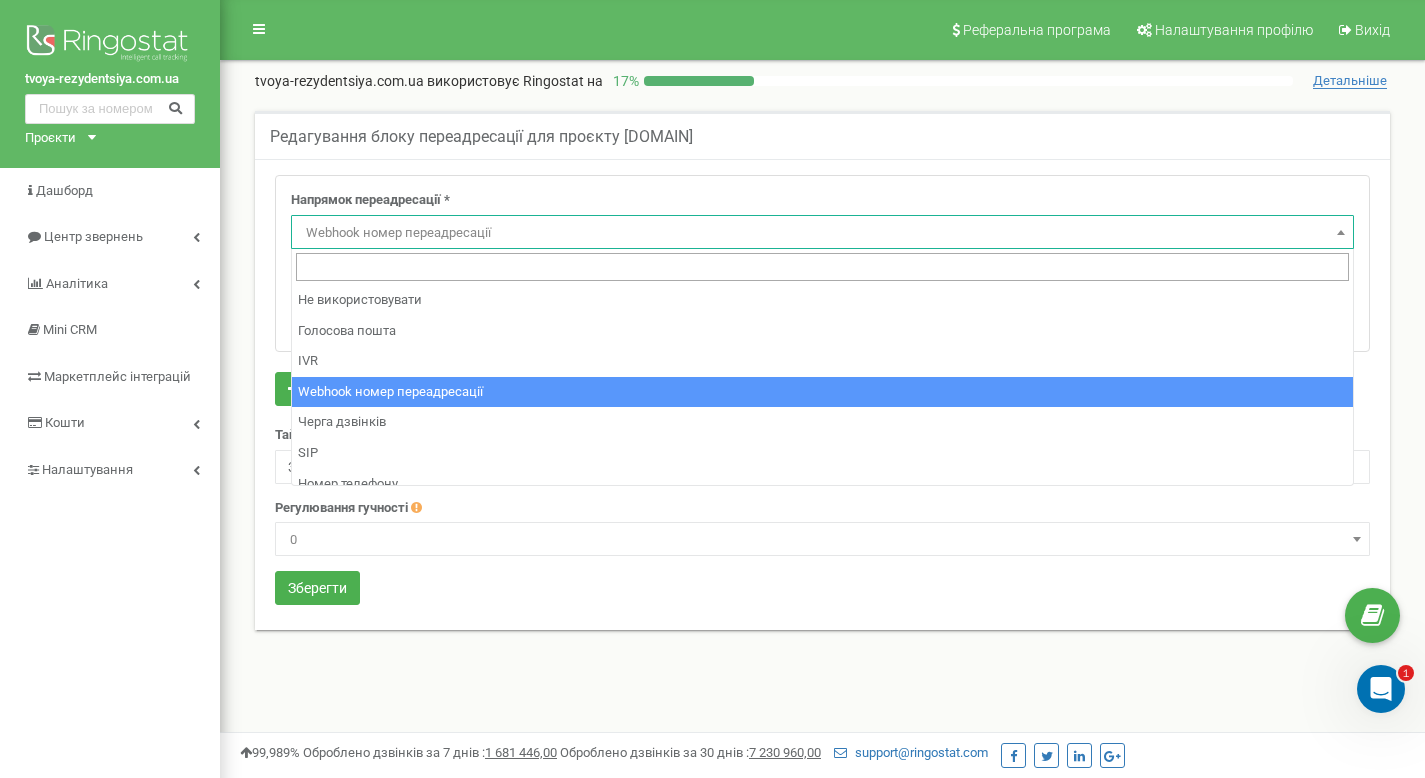 click on "Webhook номер переадресації" at bounding box center [822, 233] 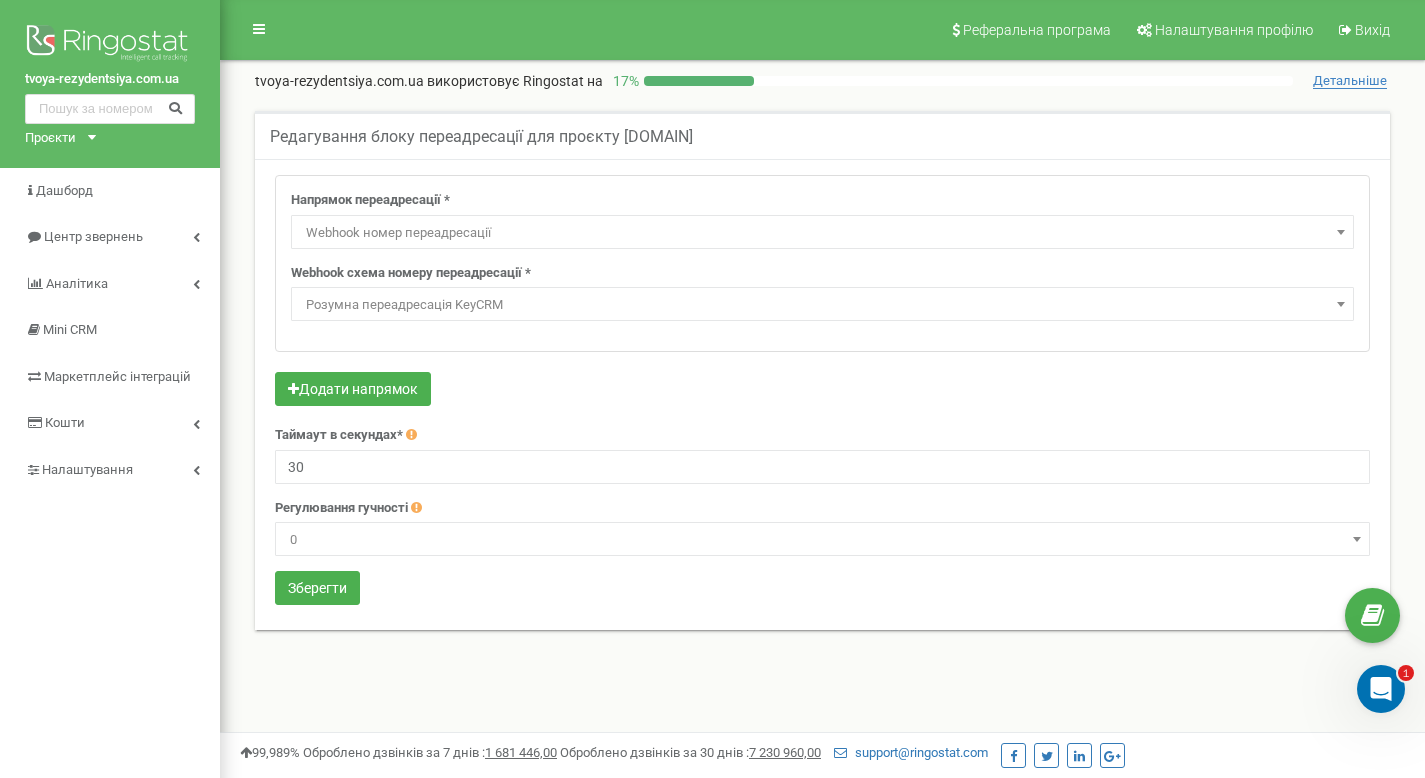 click on "Редагування блоку переадресації для проєкту tvoya-rezydentsiya.com.ua
Напрямок переадресації *
Не використовувати
Голосова пошта
IVR
Webhook номер переадресації
Черга дзвінків
SIP
Номер телефону
Зовнішній SIP
Відповідальний менеджер згідно дзвінків
Співробітник
Відділ
Webhook номер переадресації" at bounding box center [822, 393] 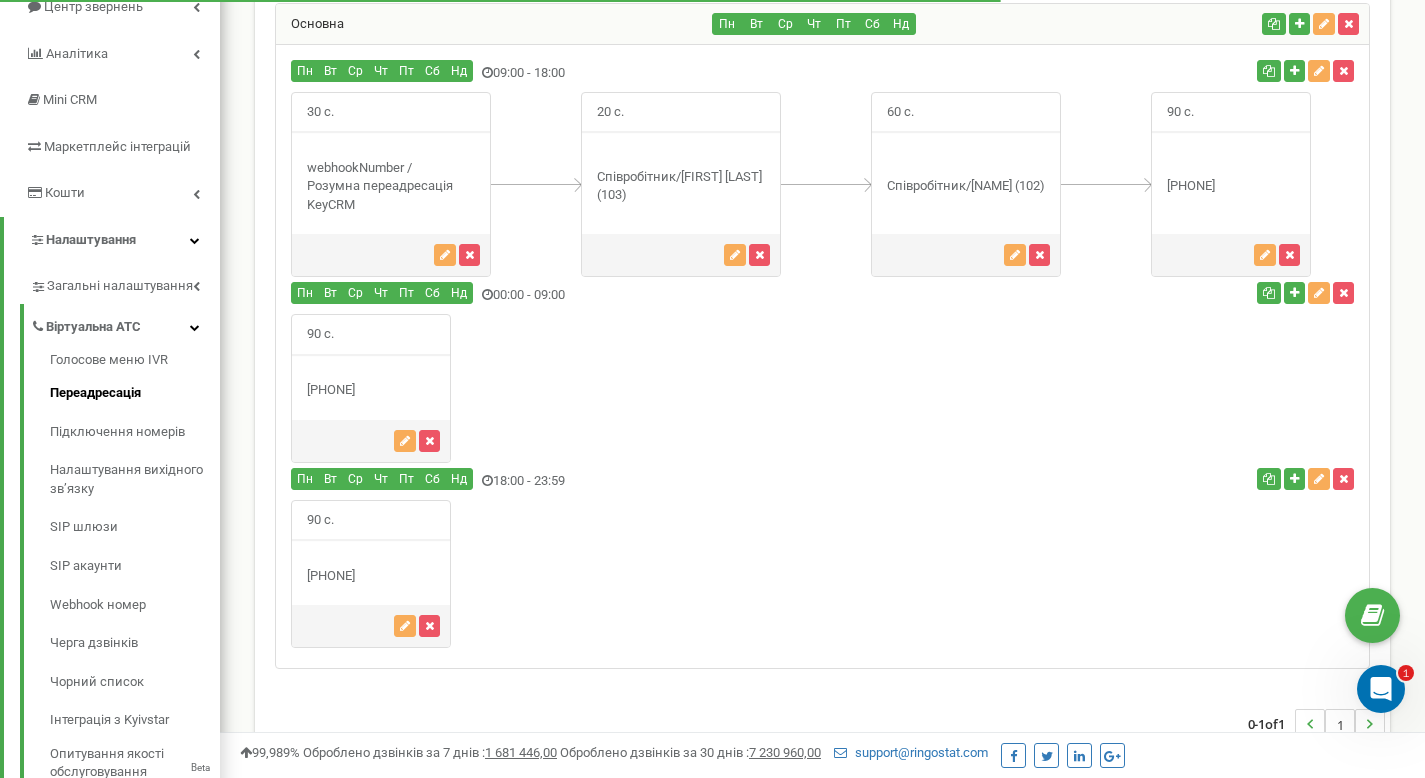 scroll, scrollTop: 230, scrollLeft: 0, axis: vertical 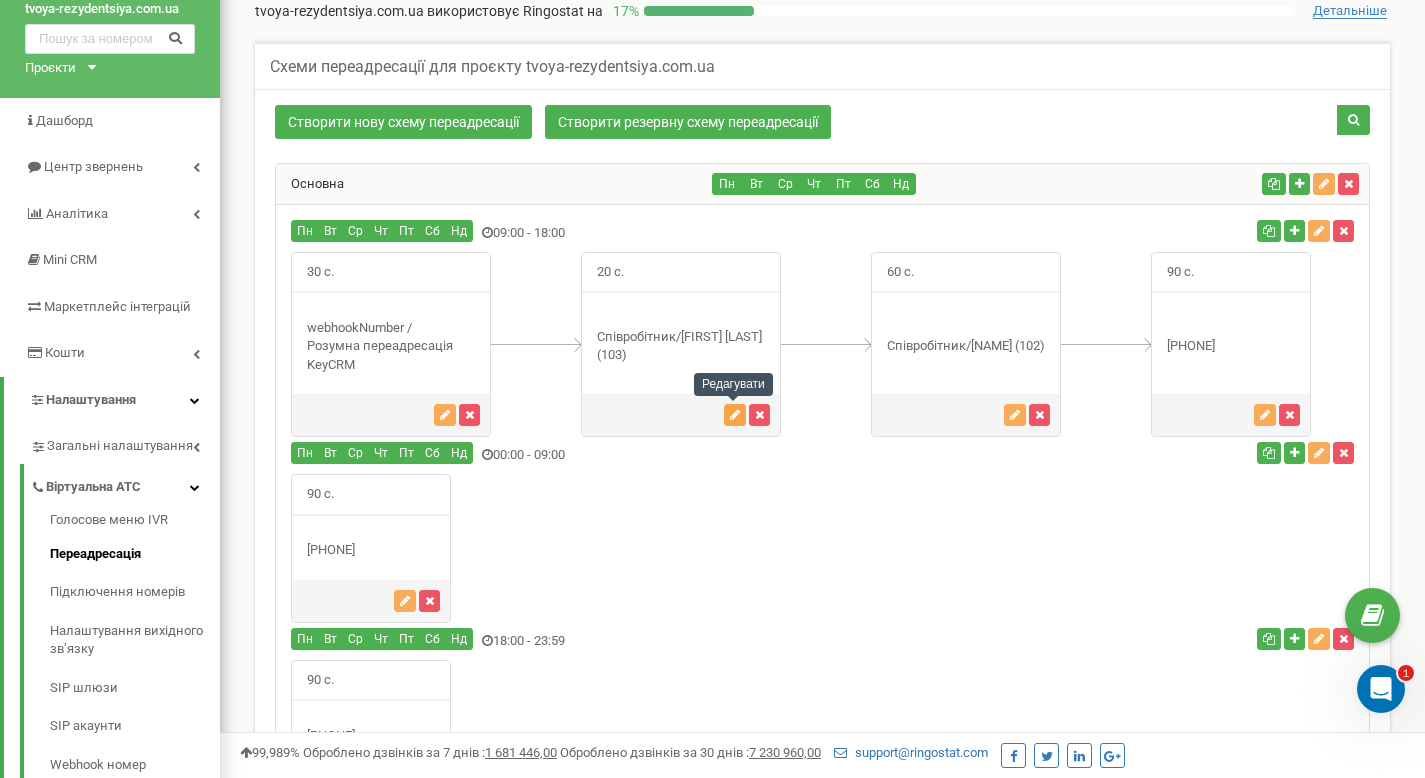 click at bounding box center (735, 415) 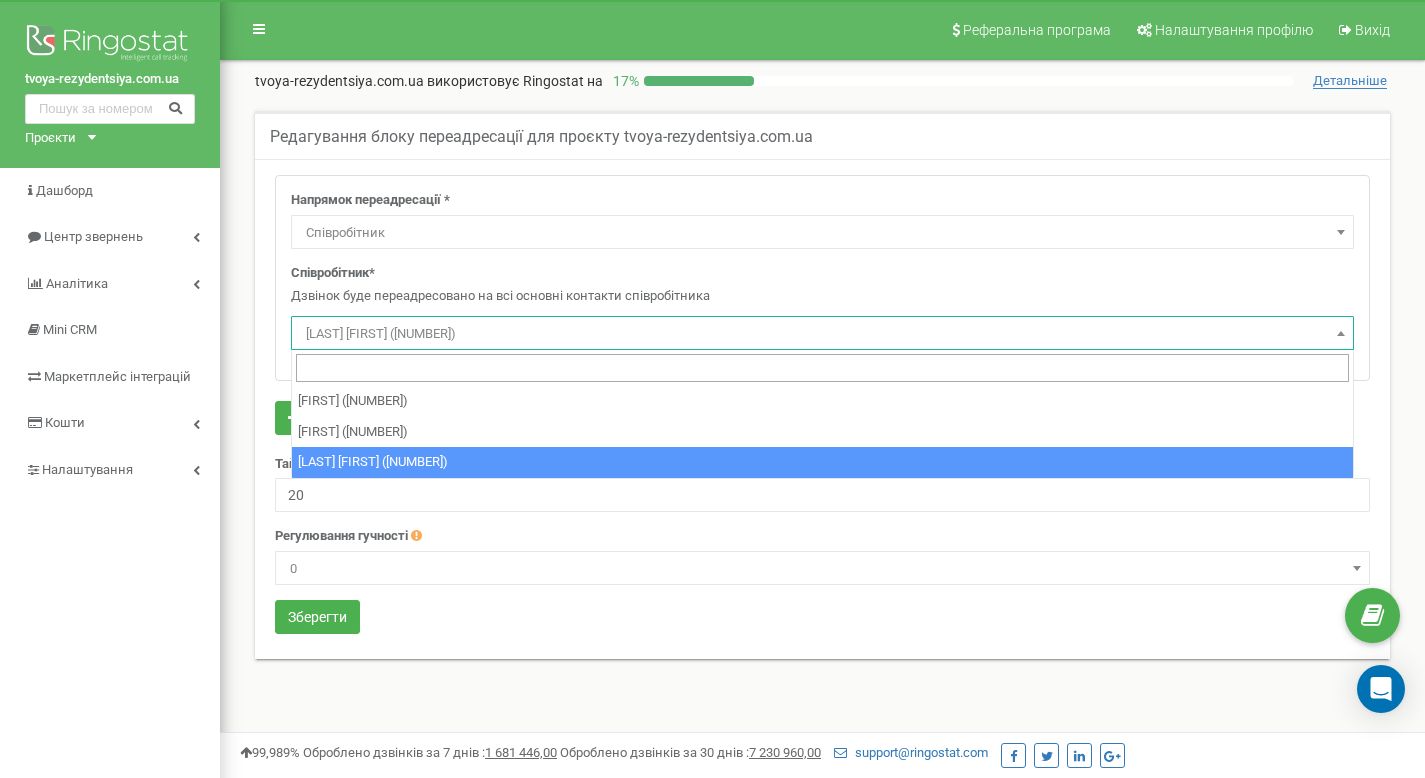 select on "Employee" 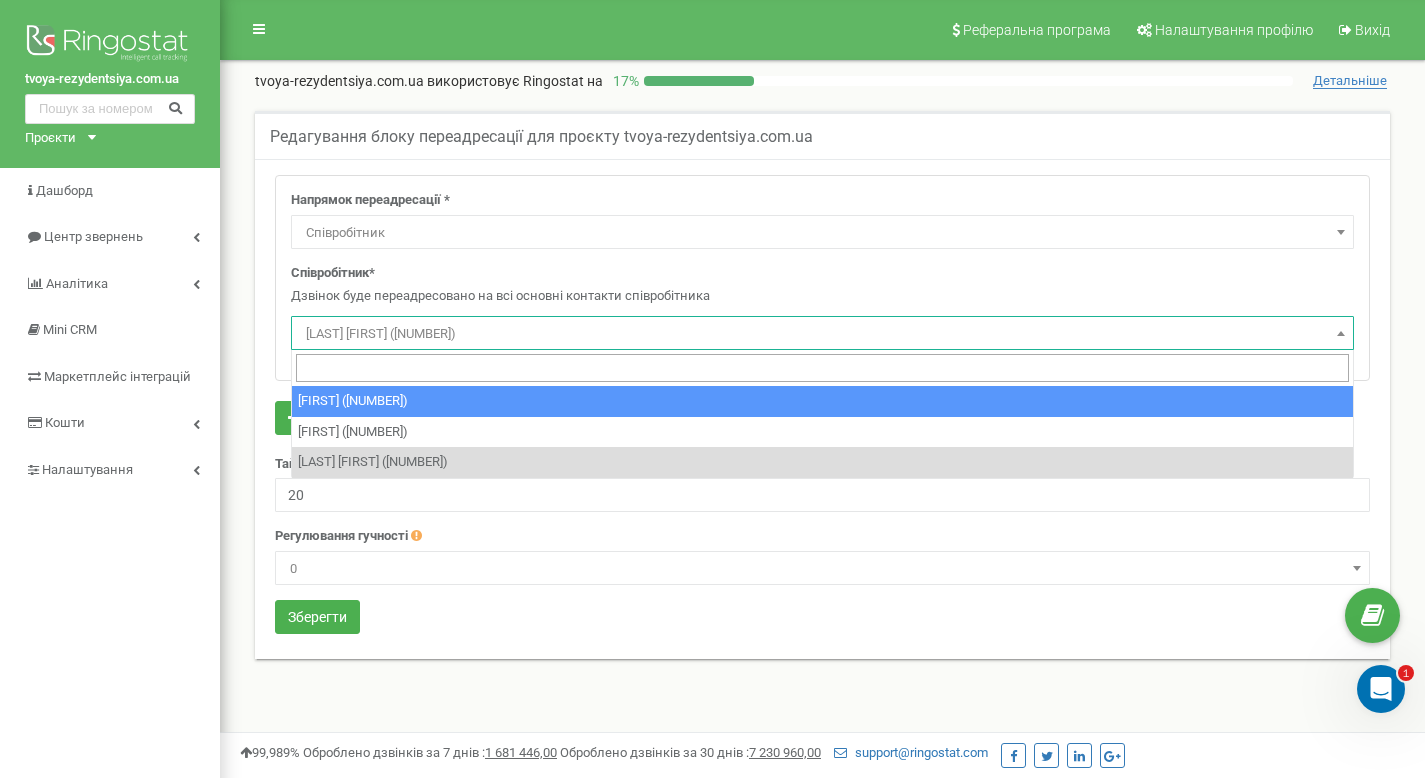 scroll, scrollTop: 0, scrollLeft: 0, axis: both 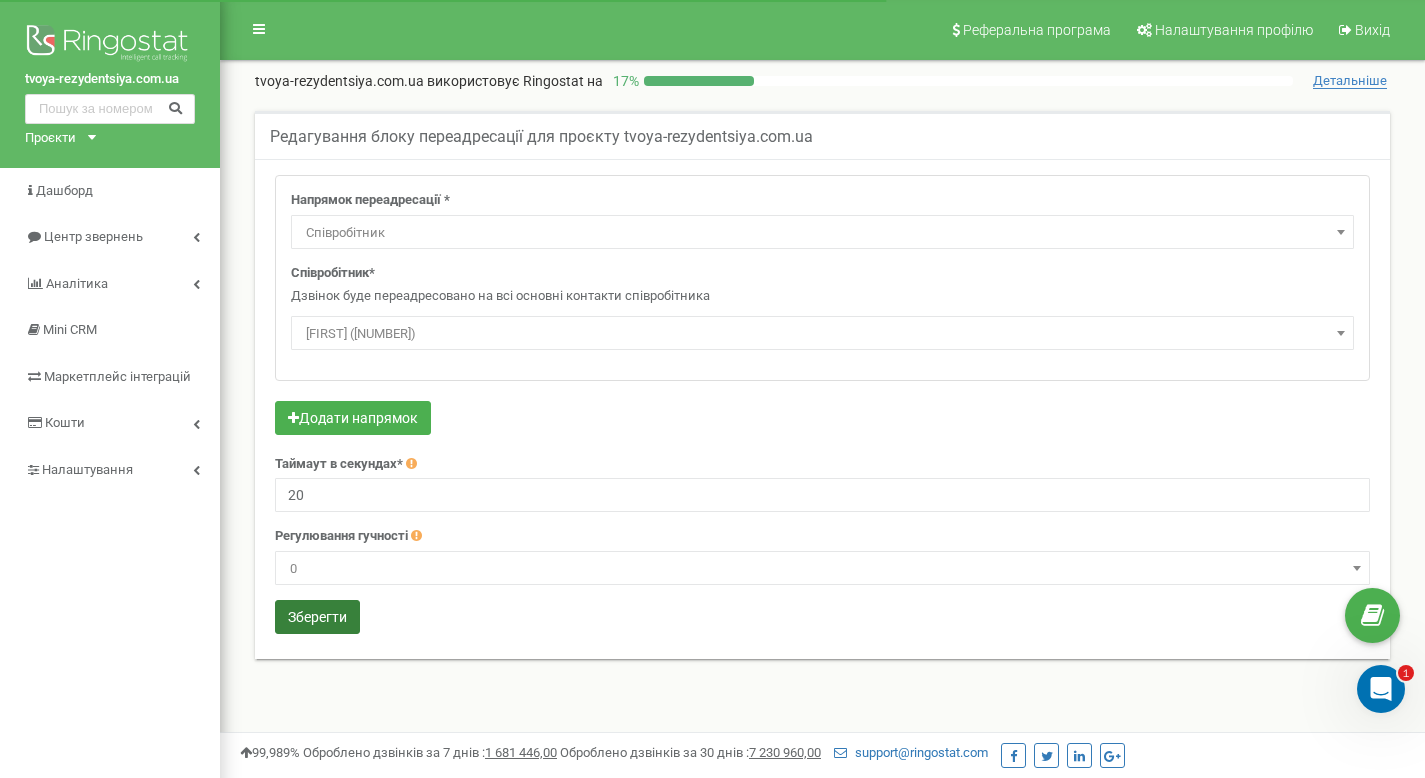click on "Зберегти" at bounding box center (317, 617) 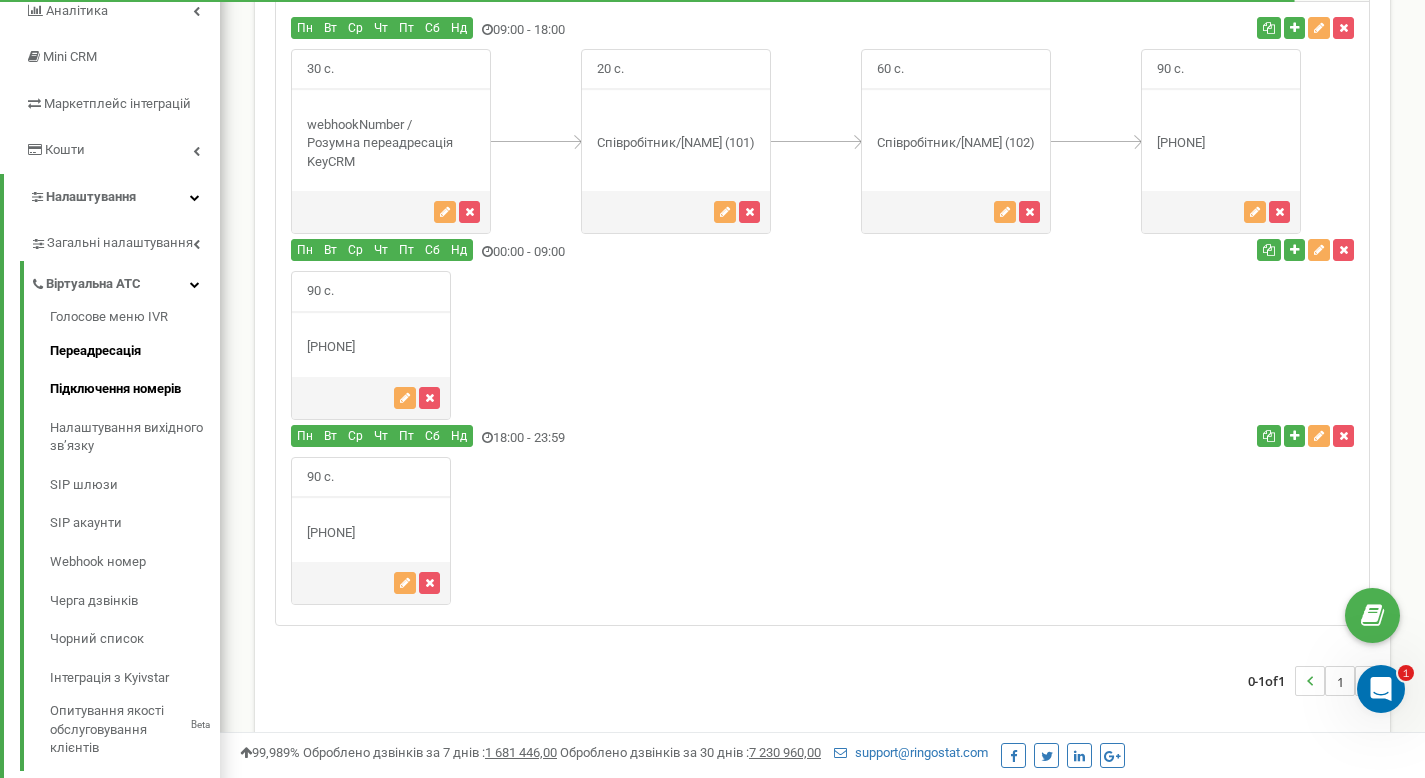 scroll, scrollTop: 273, scrollLeft: 0, axis: vertical 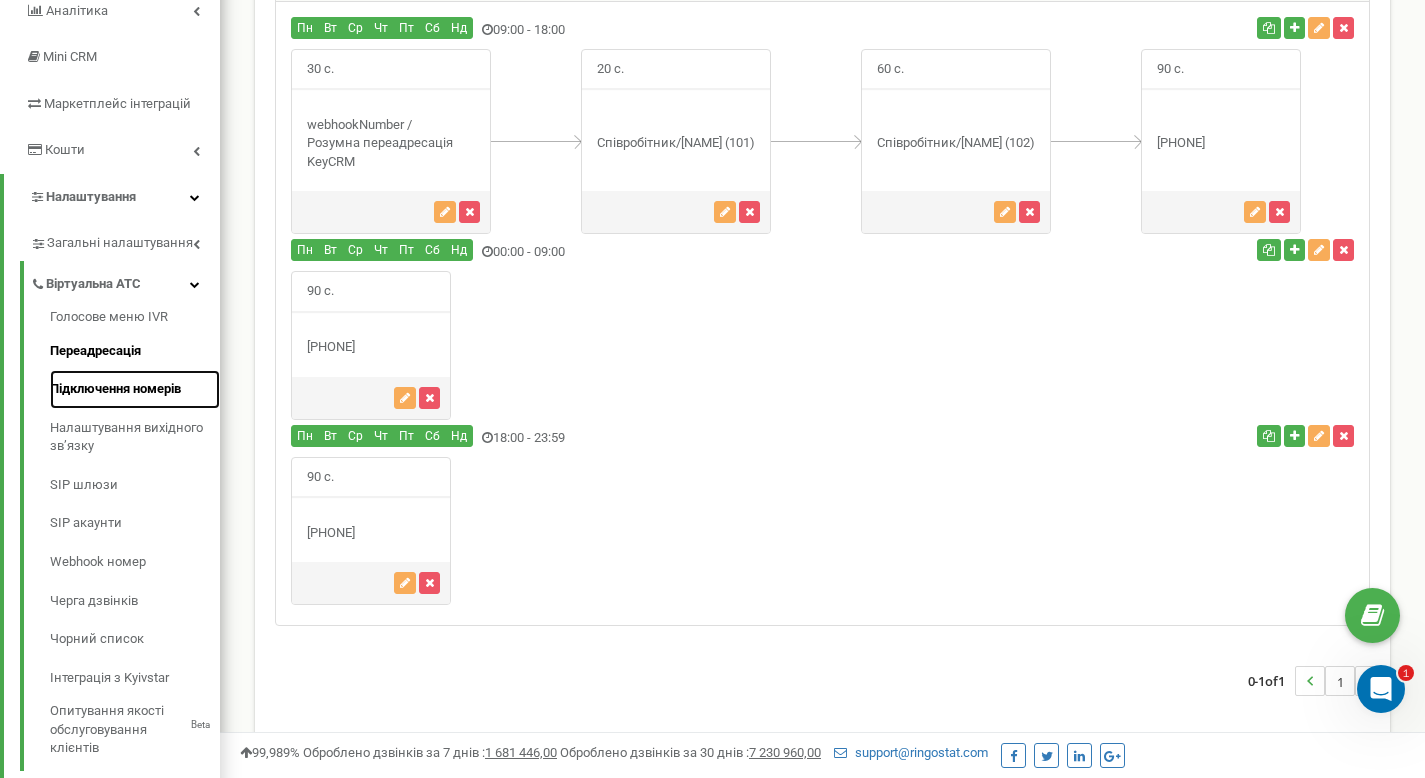 click on "Підключення номерів" at bounding box center [135, 389] 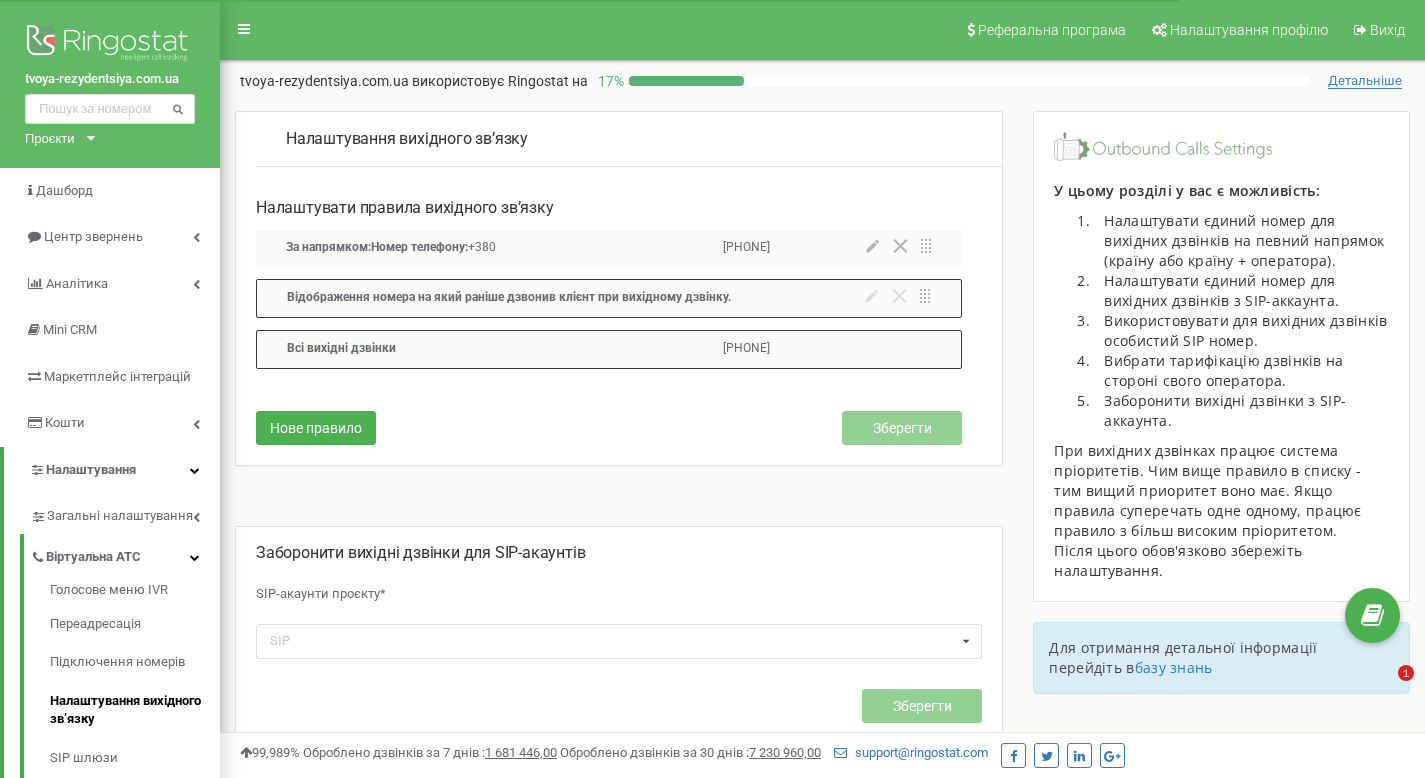scroll, scrollTop: 0, scrollLeft: 0, axis: both 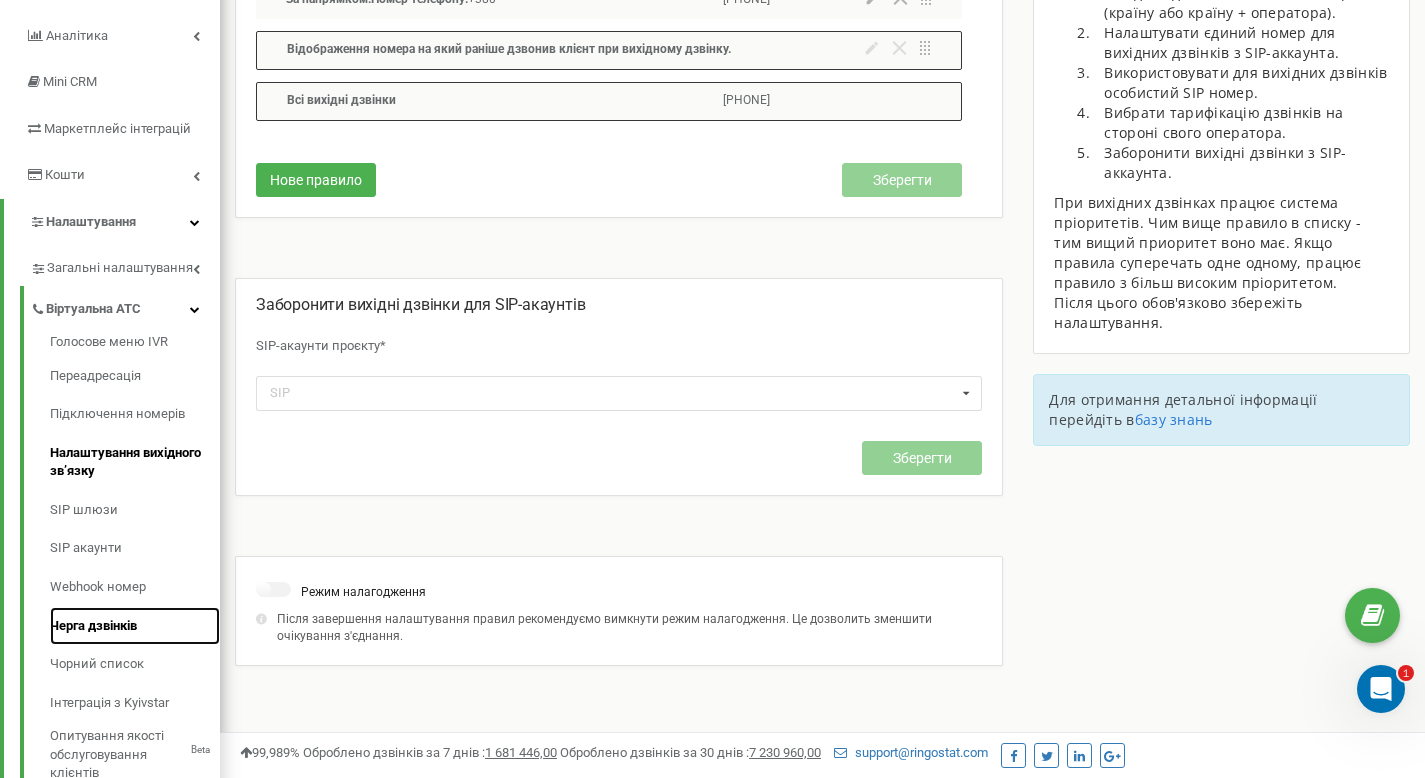 click on "Черга дзвінків" at bounding box center [135, 626] 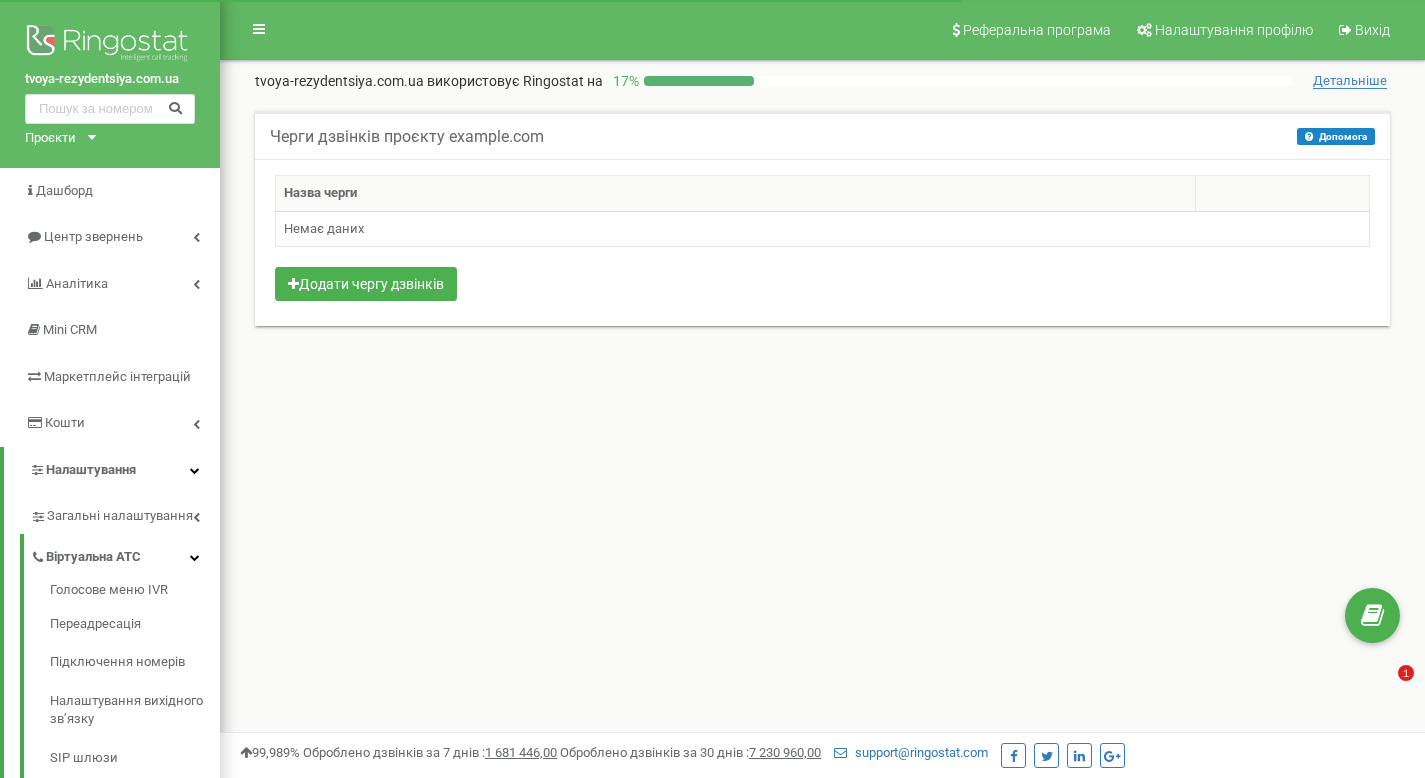 scroll, scrollTop: 0, scrollLeft: 0, axis: both 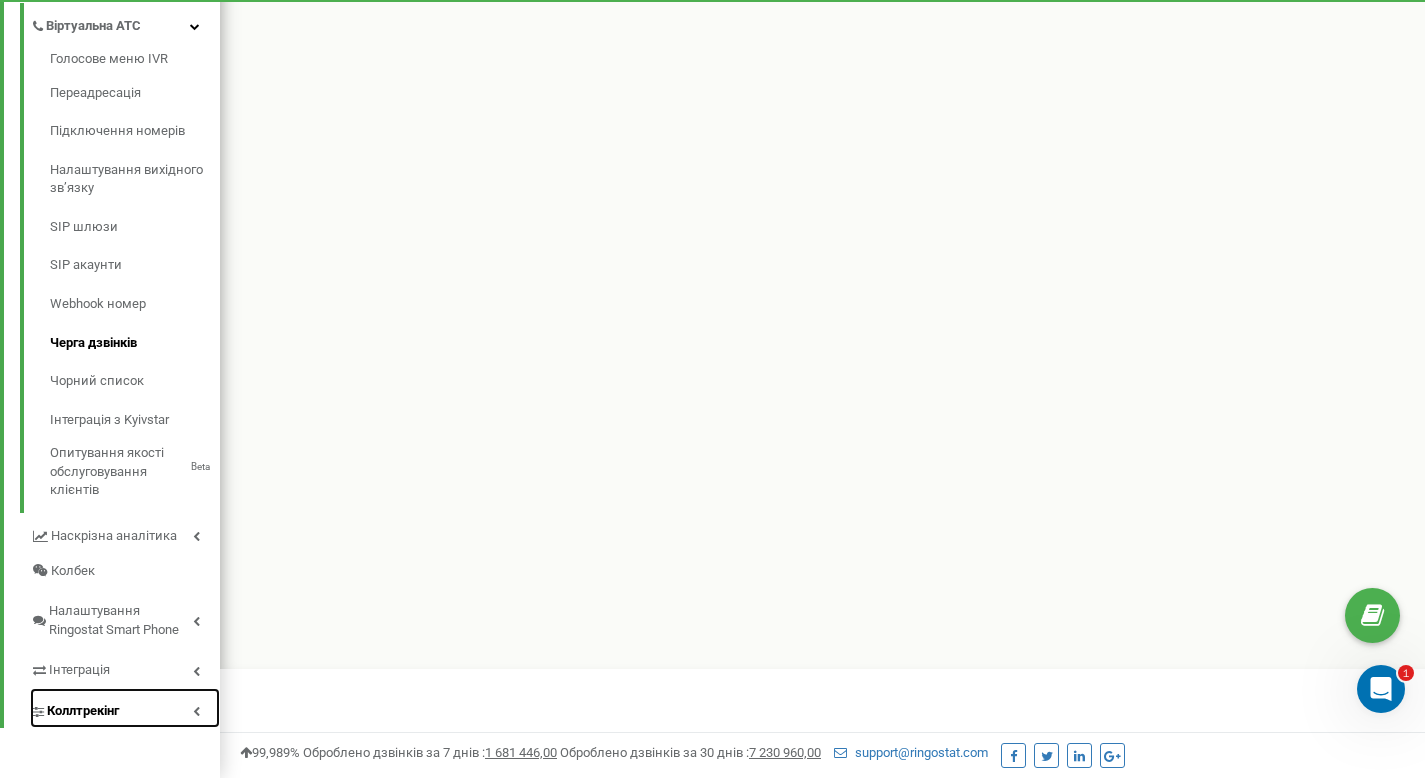 click on "Коллтрекінг" at bounding box center [125, 708] 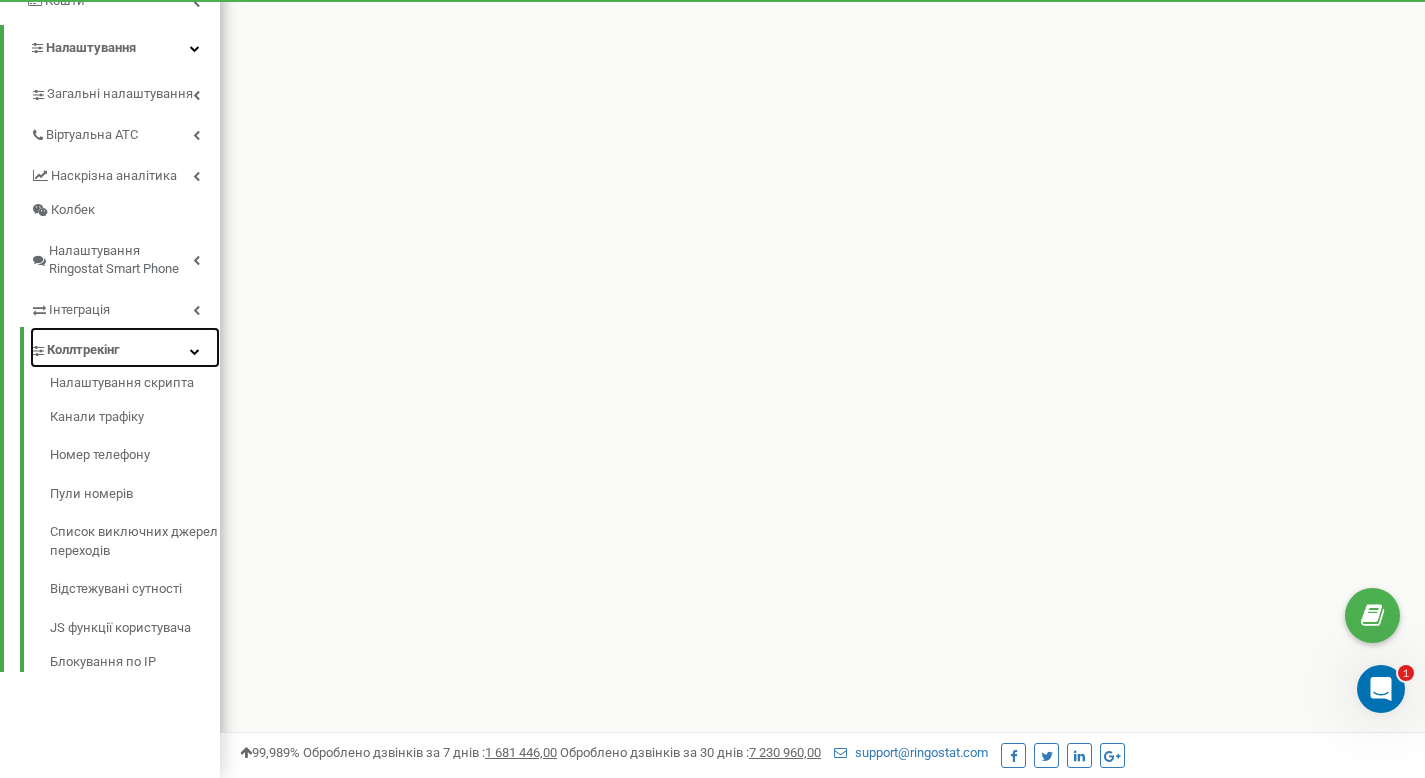 scroll, scrollTop: 422, scrollLeft: 0, axis: vertical 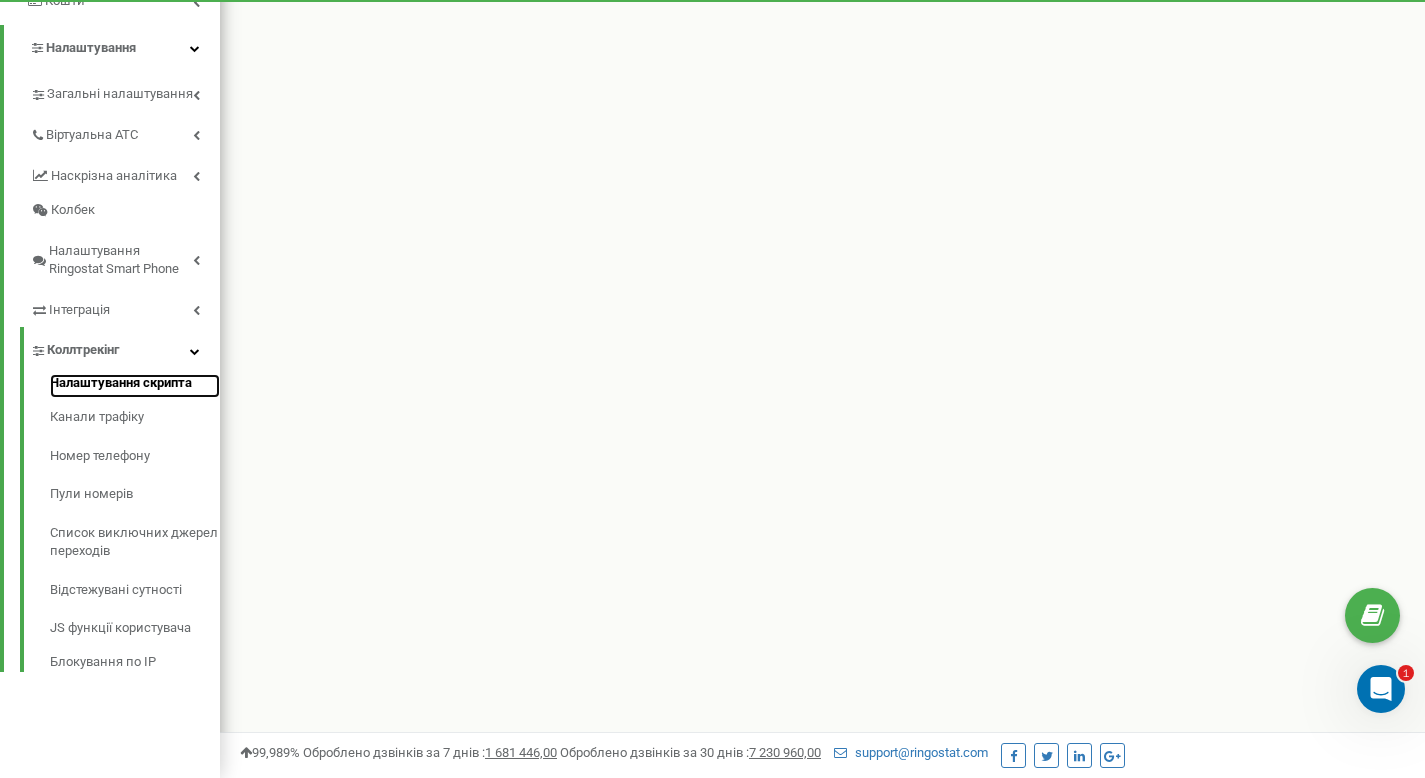 click on "Налаштування скрипта" at bounding box center (135, 386) 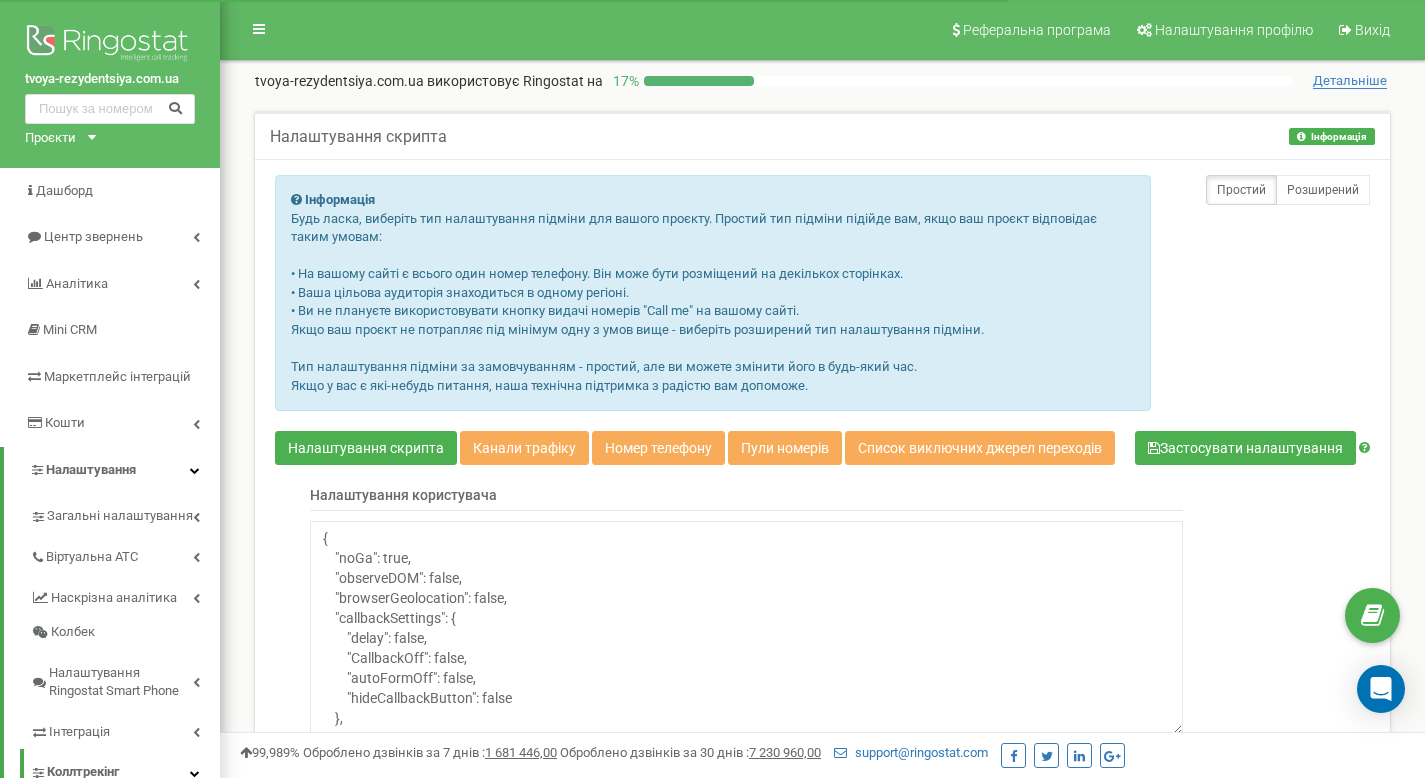 scroll, scrollTop: 0, scrollLeft: 0, axis: both 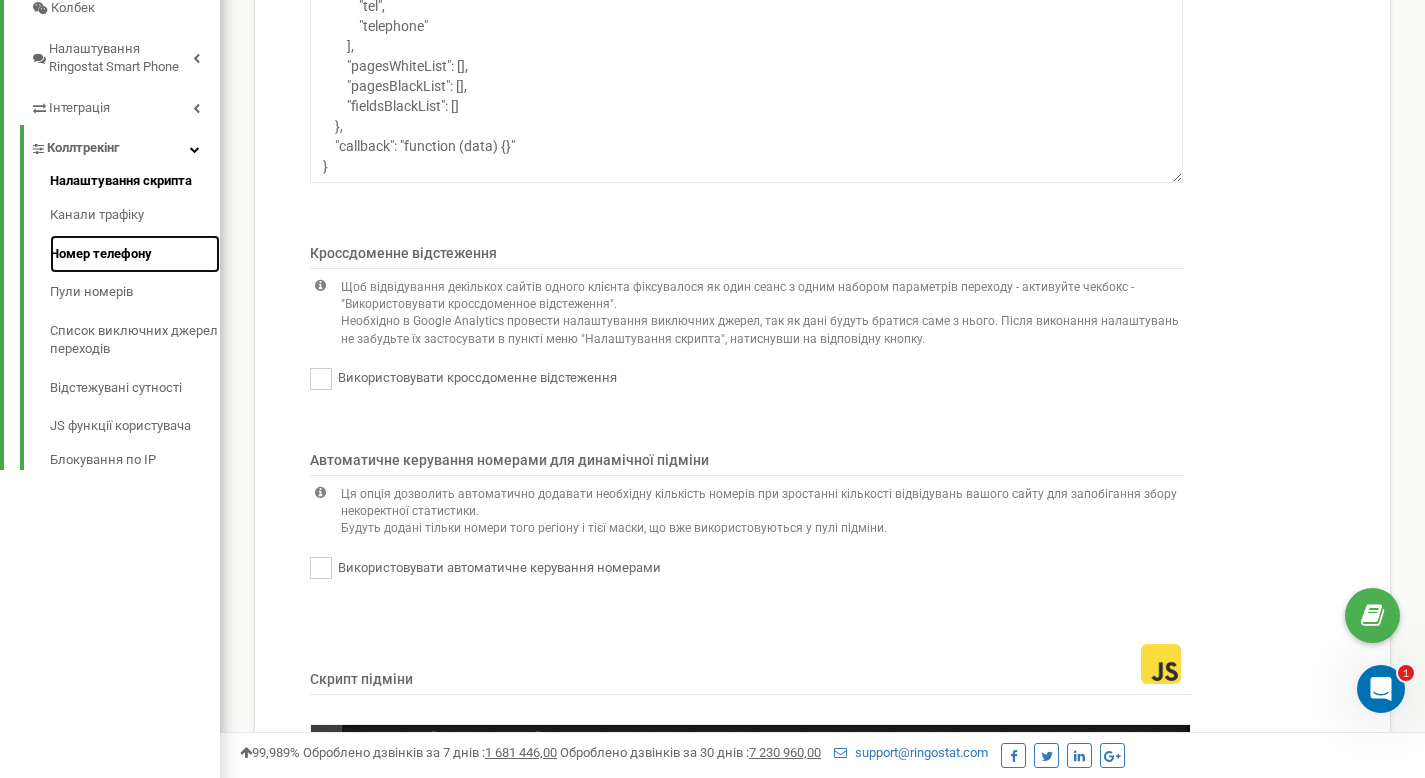click on "Номер телефону" at bounding box center (135, 254) 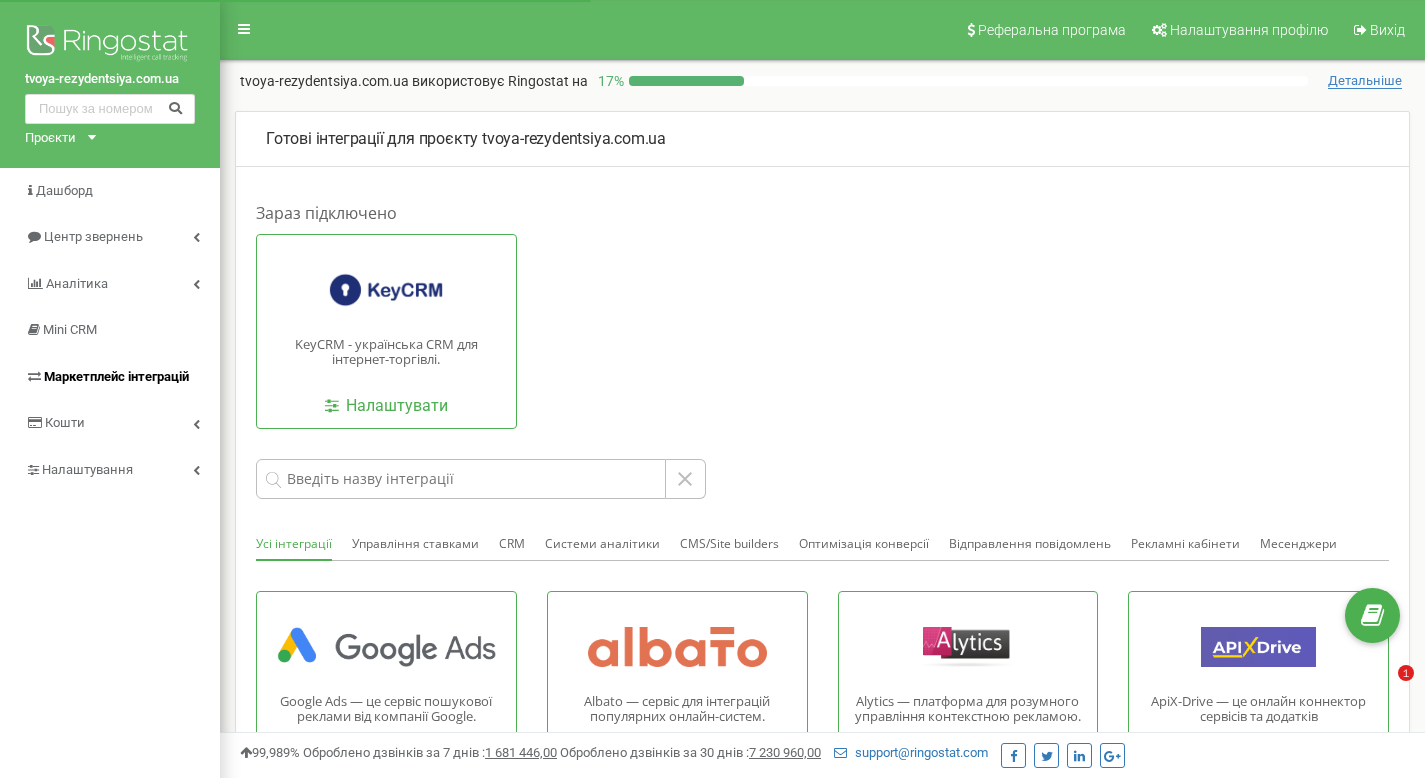 scroll, scrollTop: 0, scrollLeft: 0, axis: both 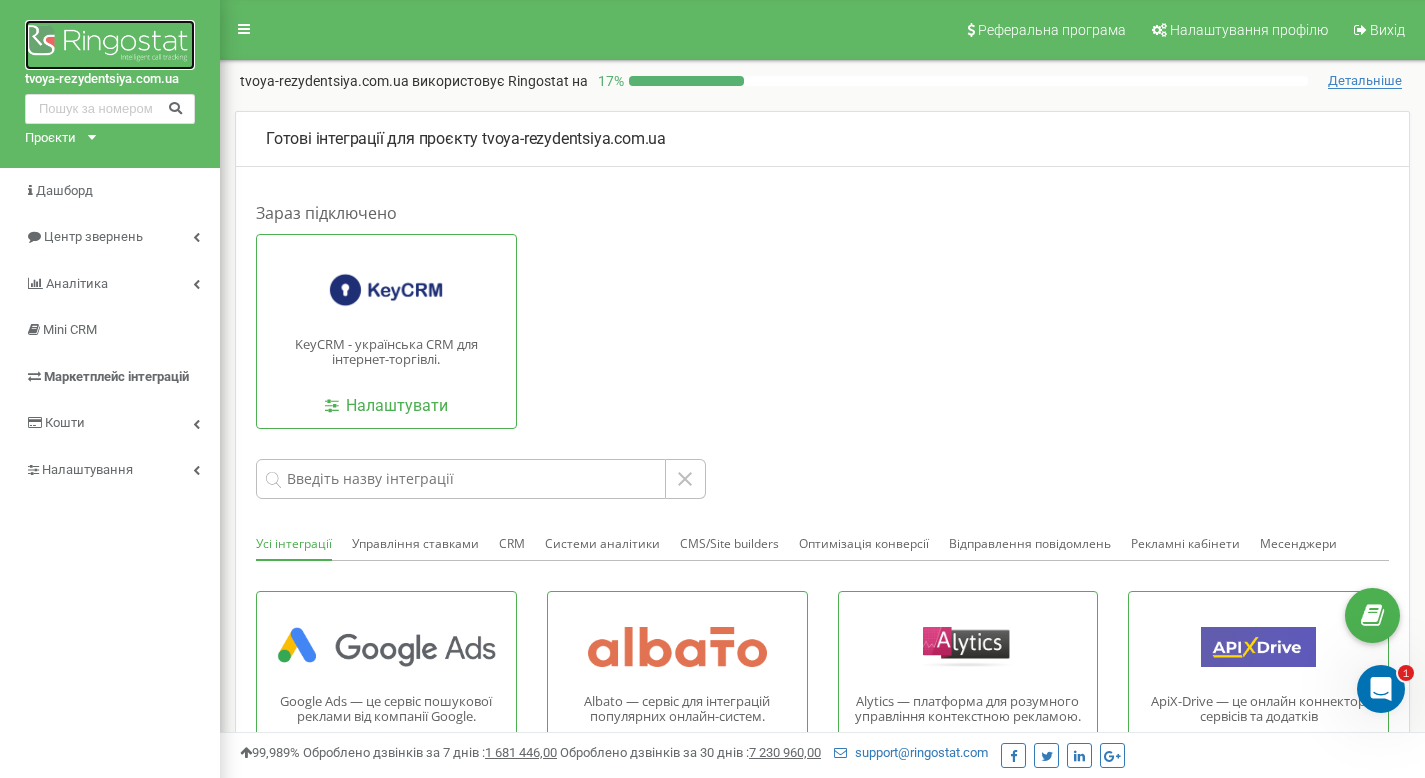 click at bounding box center (110, 45) 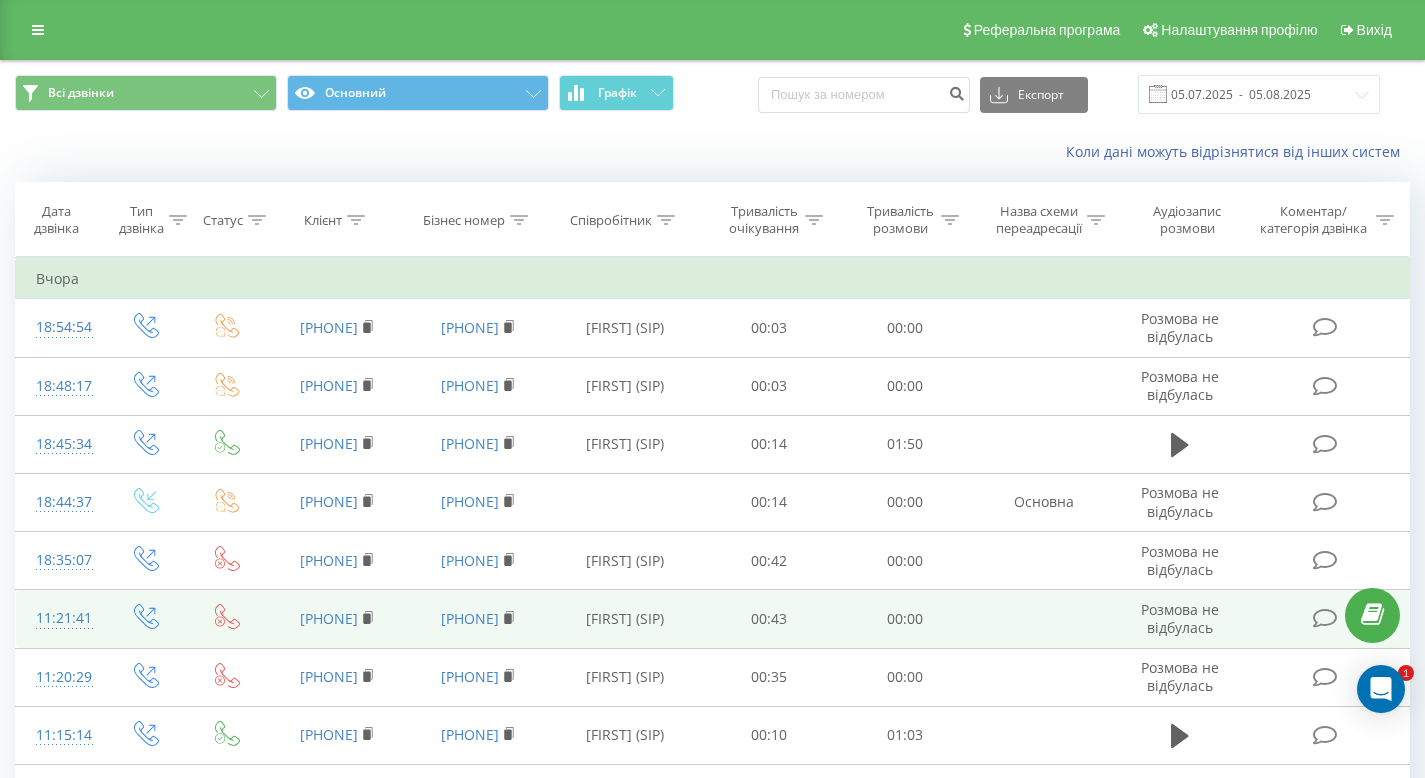 scroll, scrollTop: 0, scrollLeft: 0, axis: both 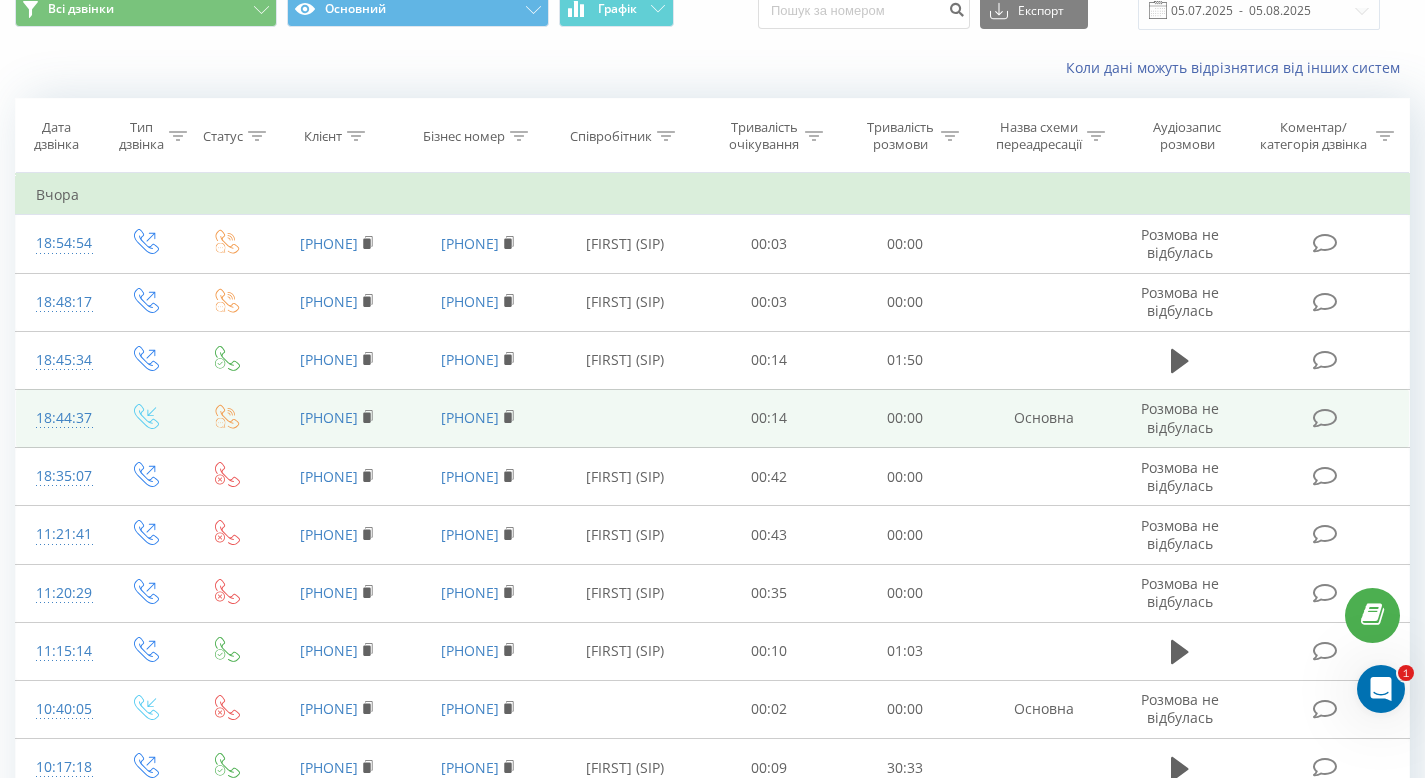 click 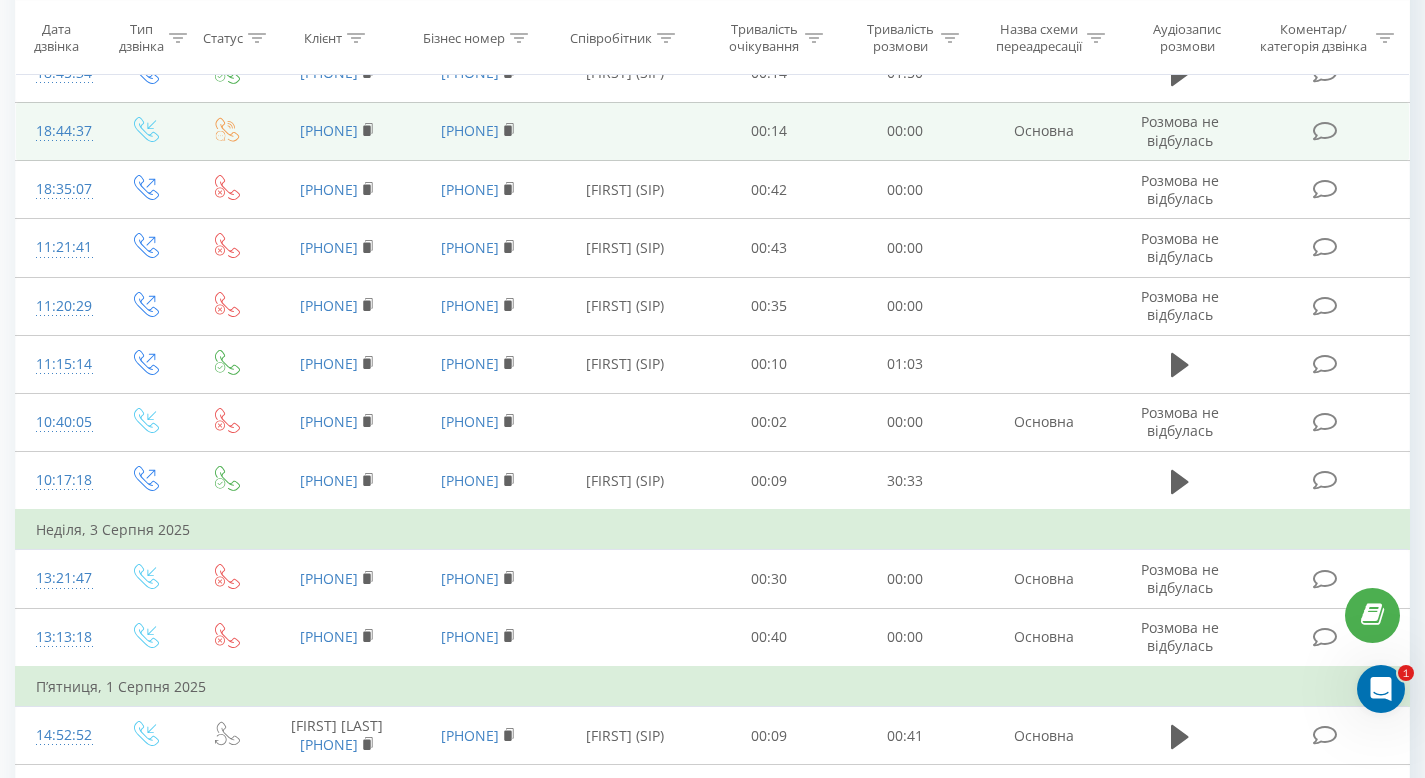 scroll, scrollTop: 369, scrollLeft: 0, axis: vertical 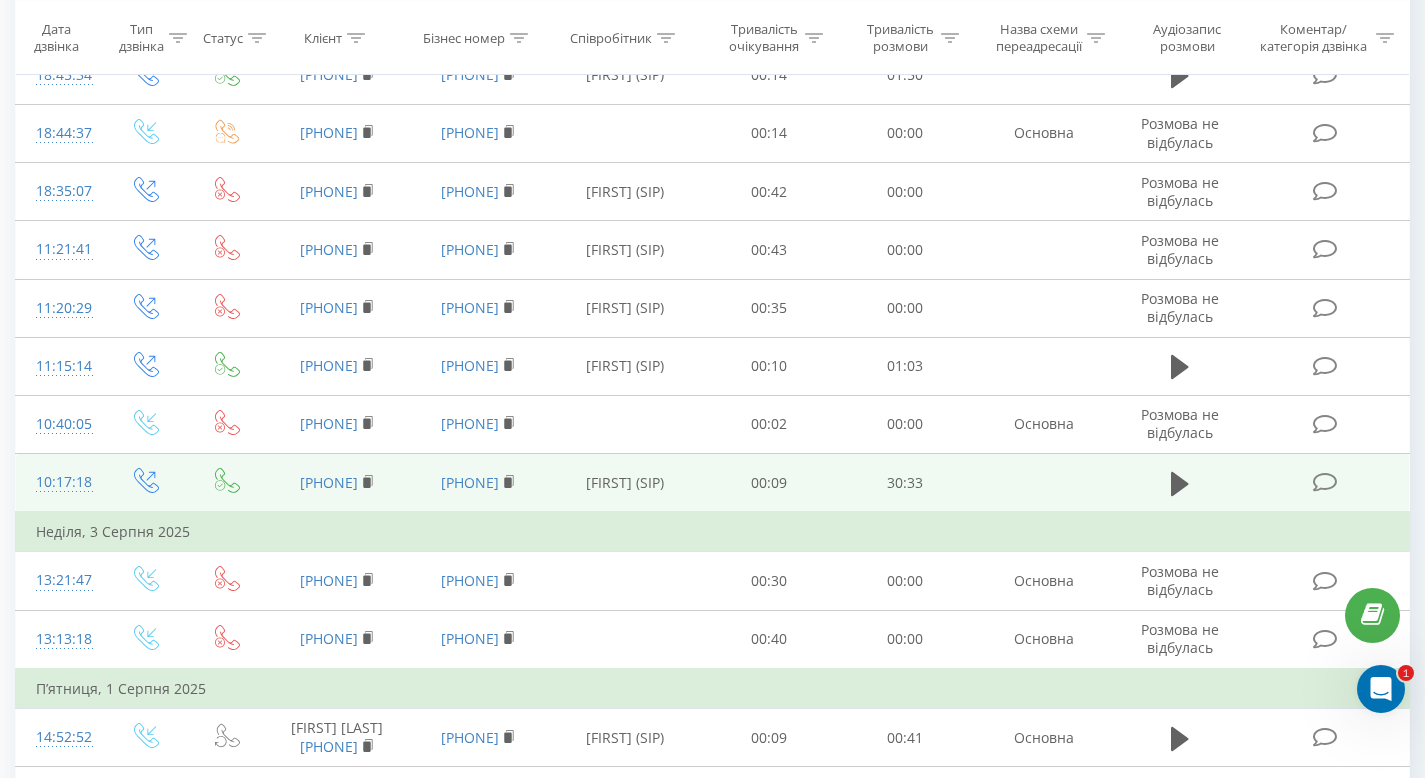 click at bounding box center [1044, 483] 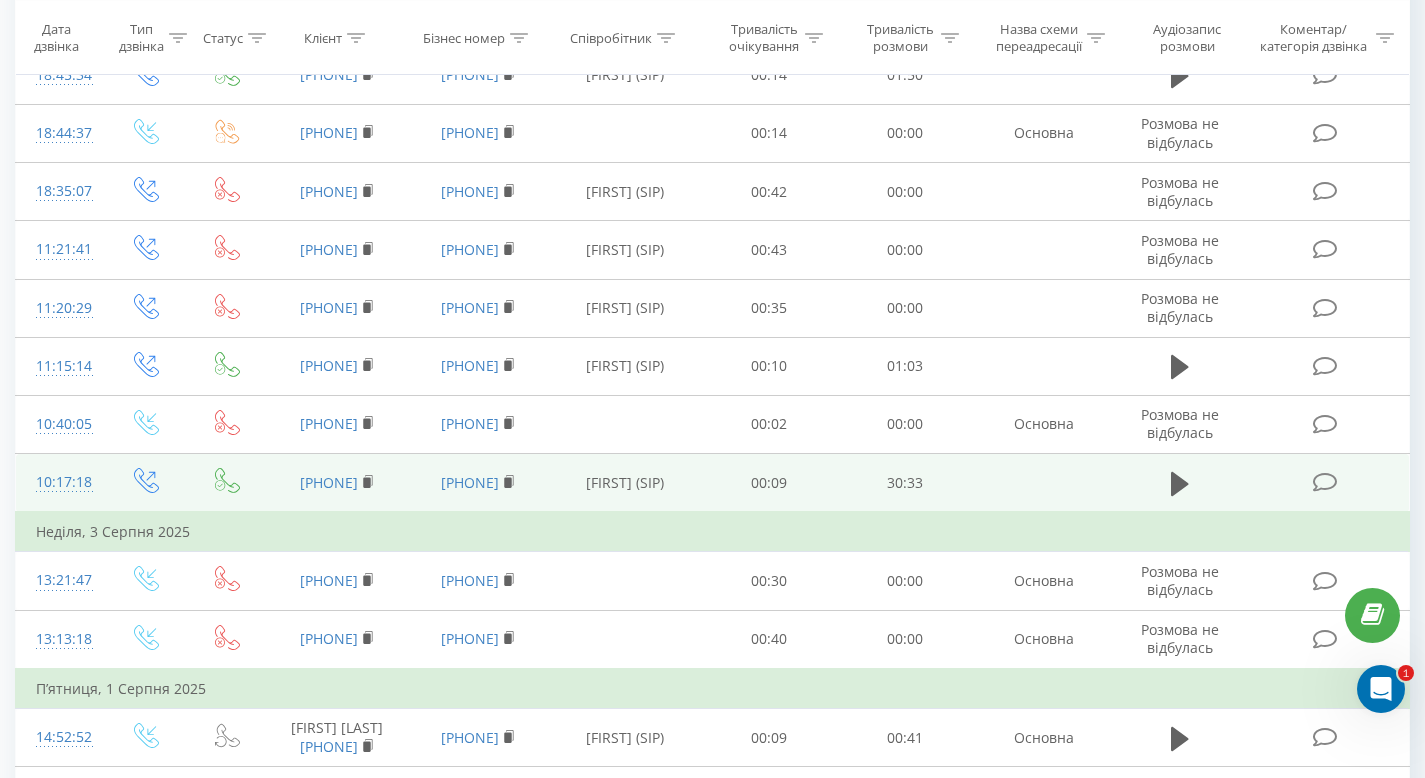 click on "30:33" at bounding box center (905, 483) 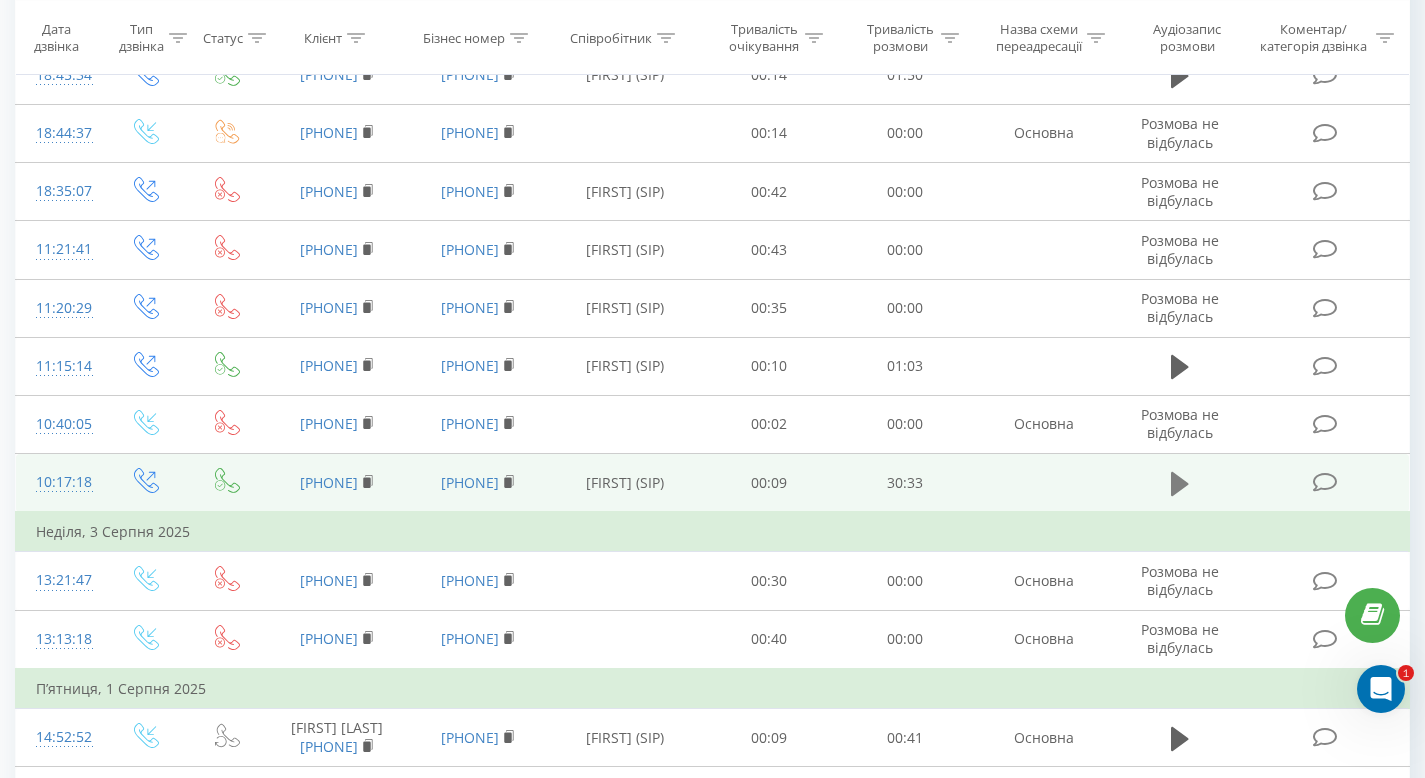 click 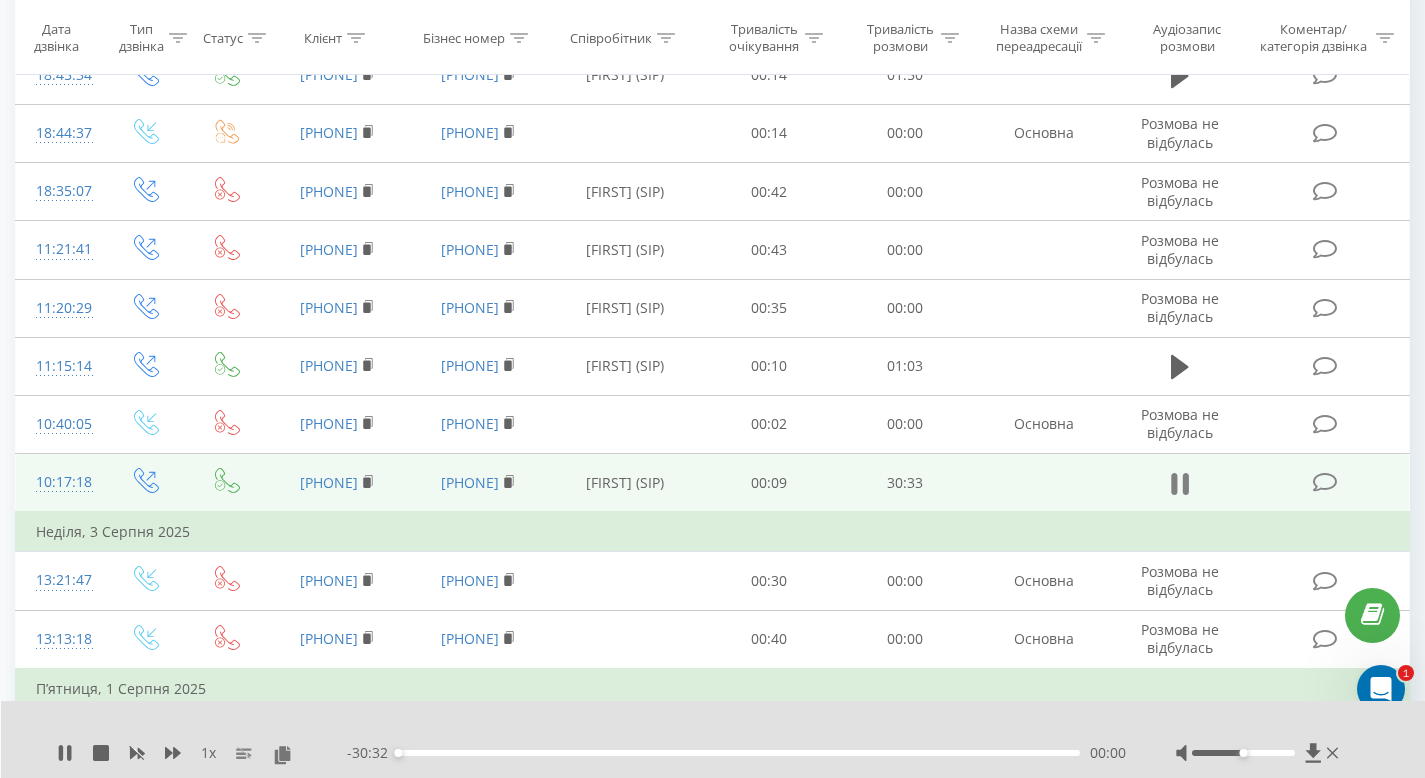 click 